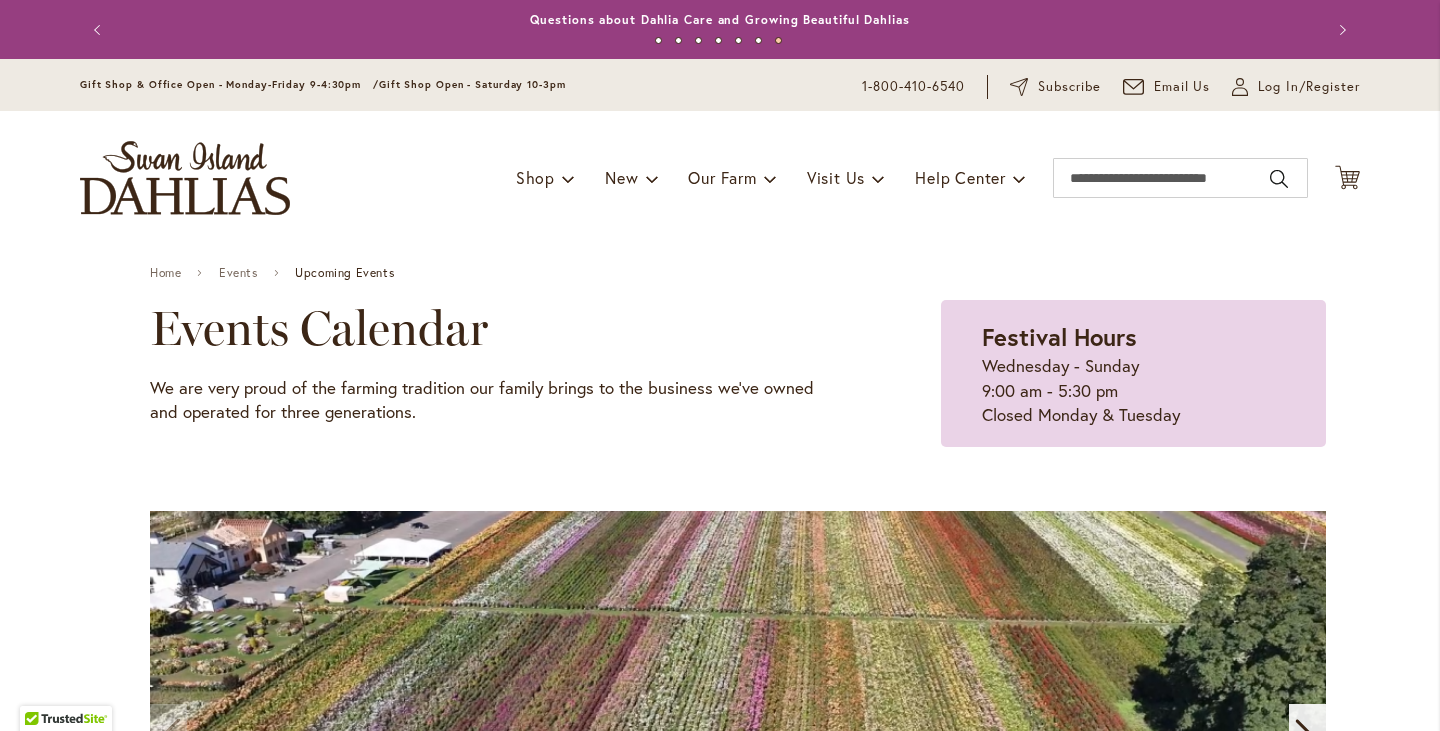 scroll, scrollTop: 0, scrollLeft: 0, axis: both 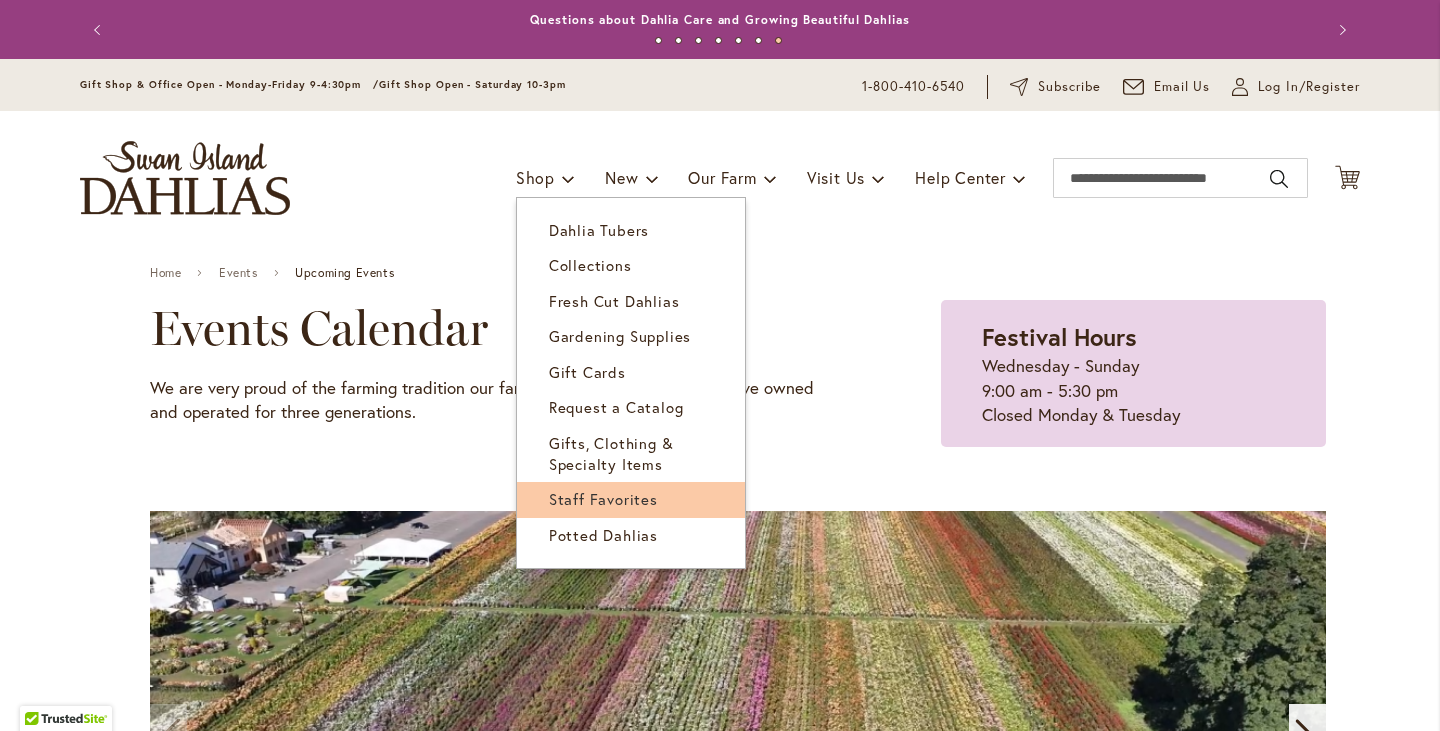 click on "Staff Favorites" at bounding box center [603, 499] 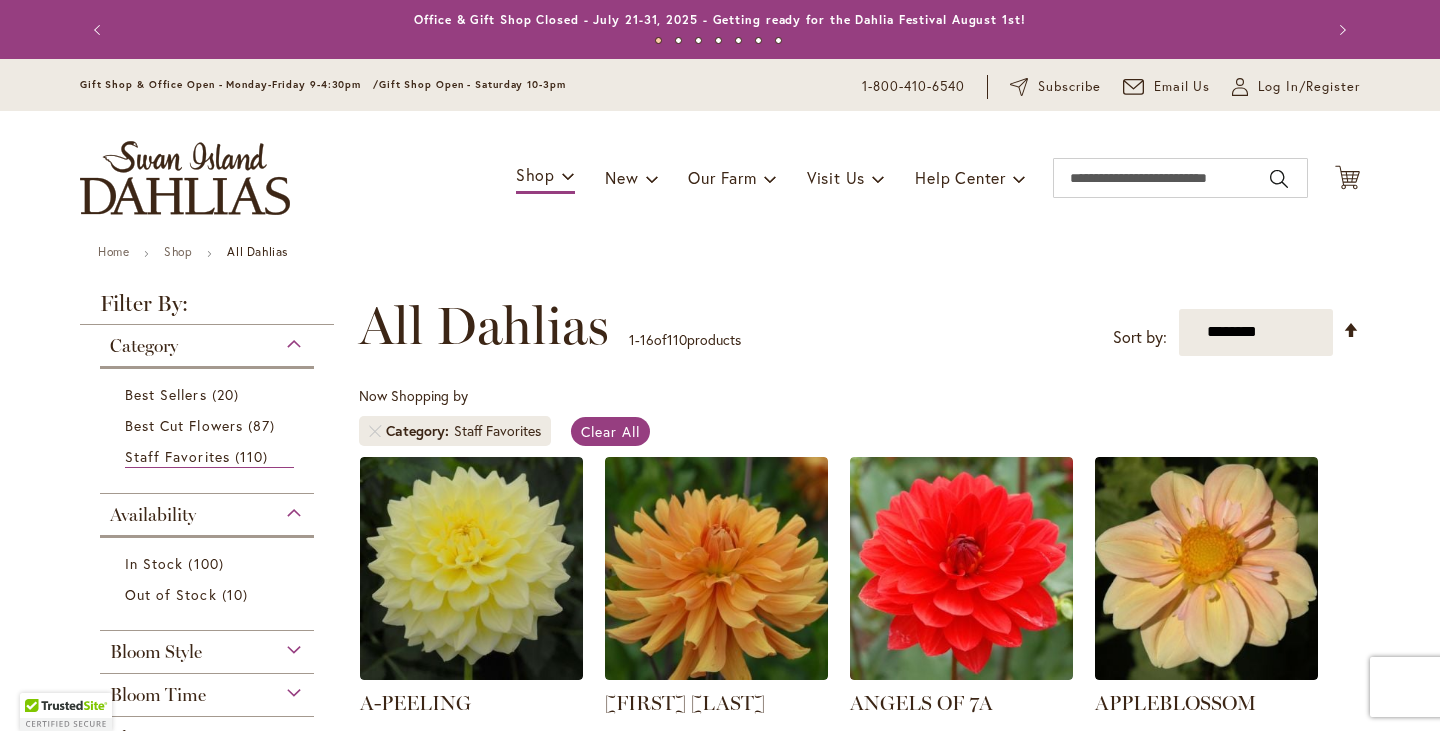 scroll, scrollTop: 0, scrollLeft: 0, axis: both 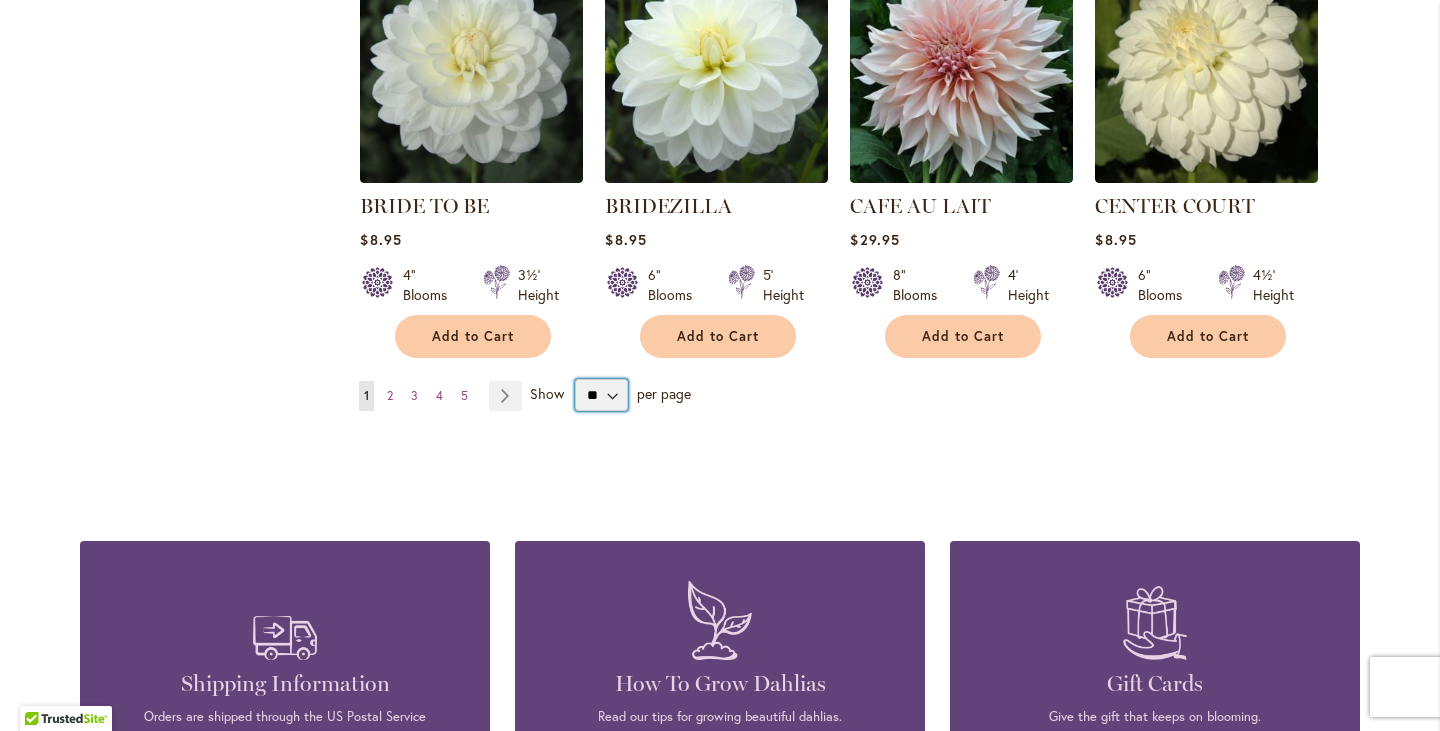 click on "**
**
**
**" at bounding box center (601, 395) 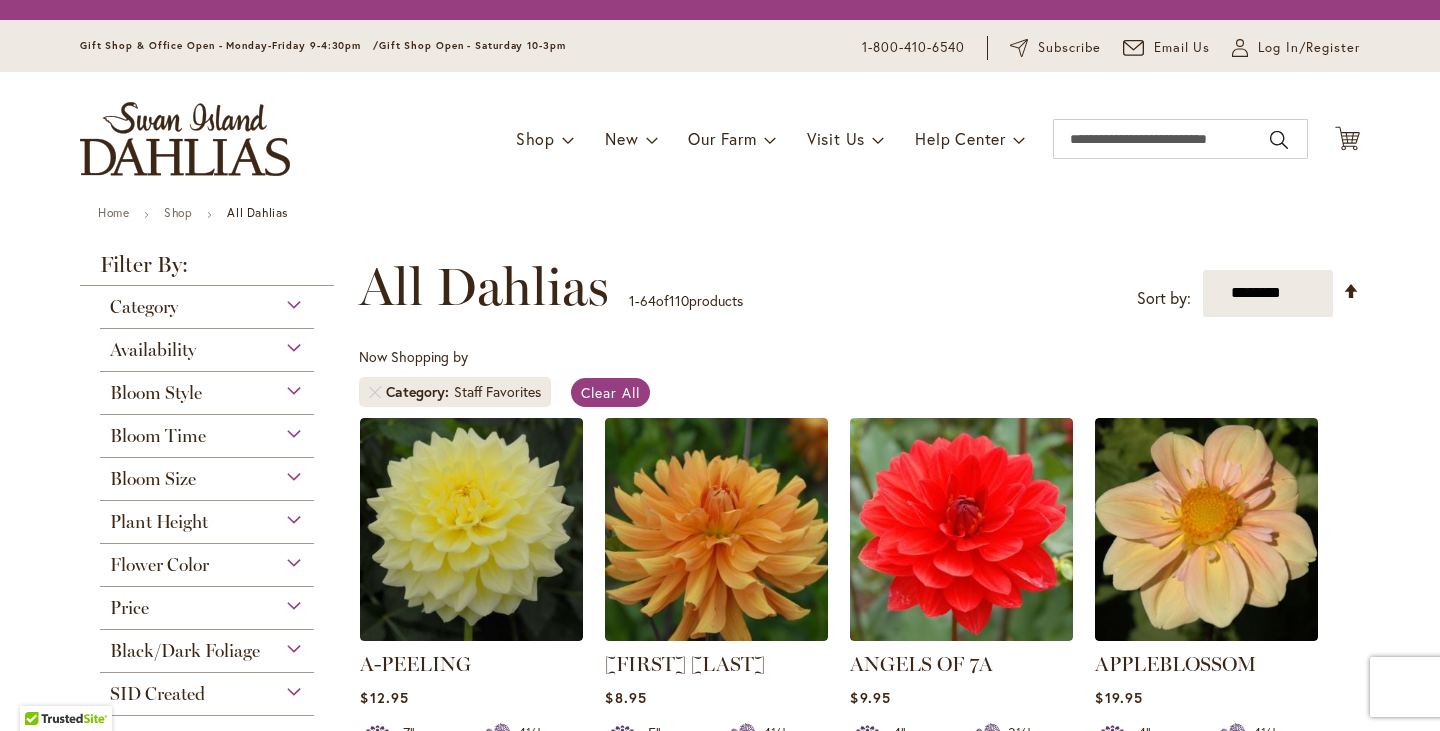 scroll, scrollTop: 0, scrollLeft: 0, axis: both 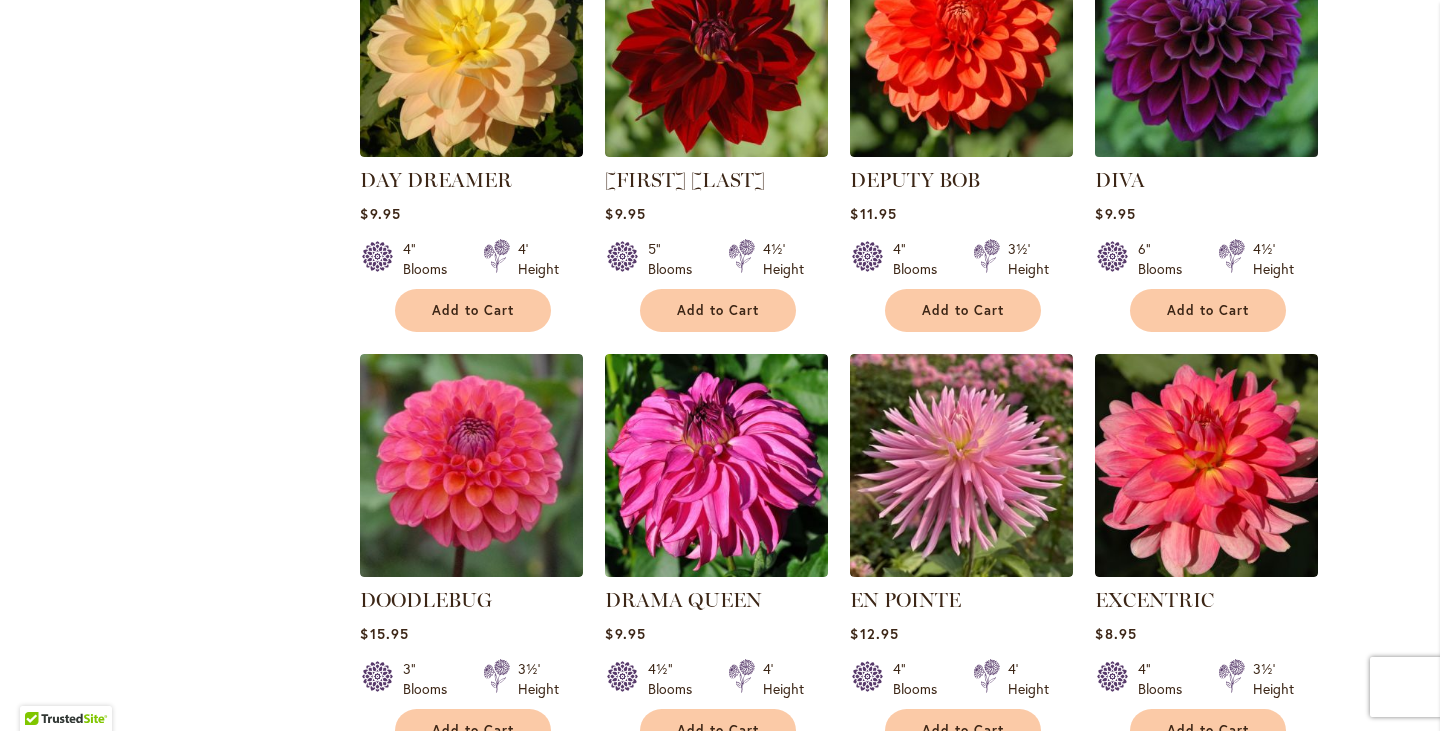 click at bounding box center [1207, 45] 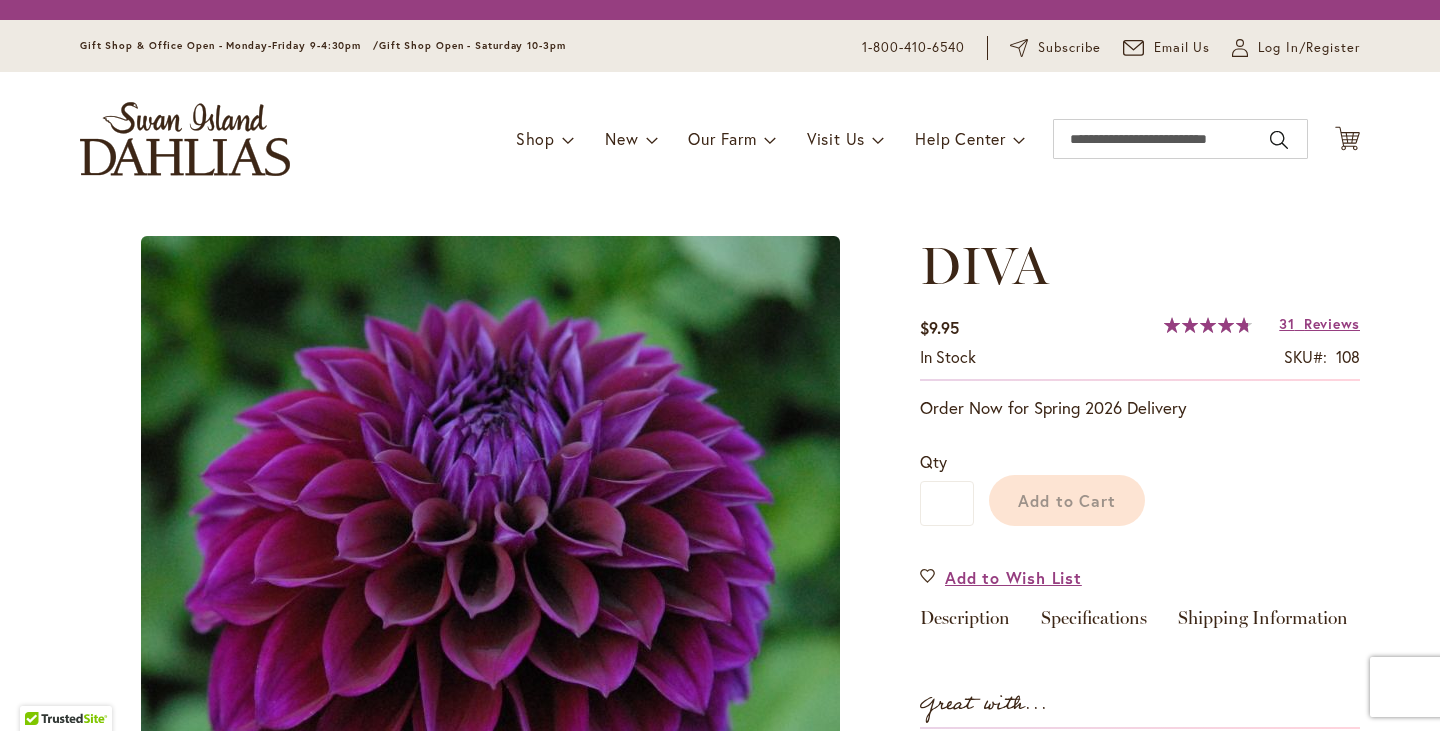 scroll, scrollTop: 0, scrollLeft: 0, axis: both 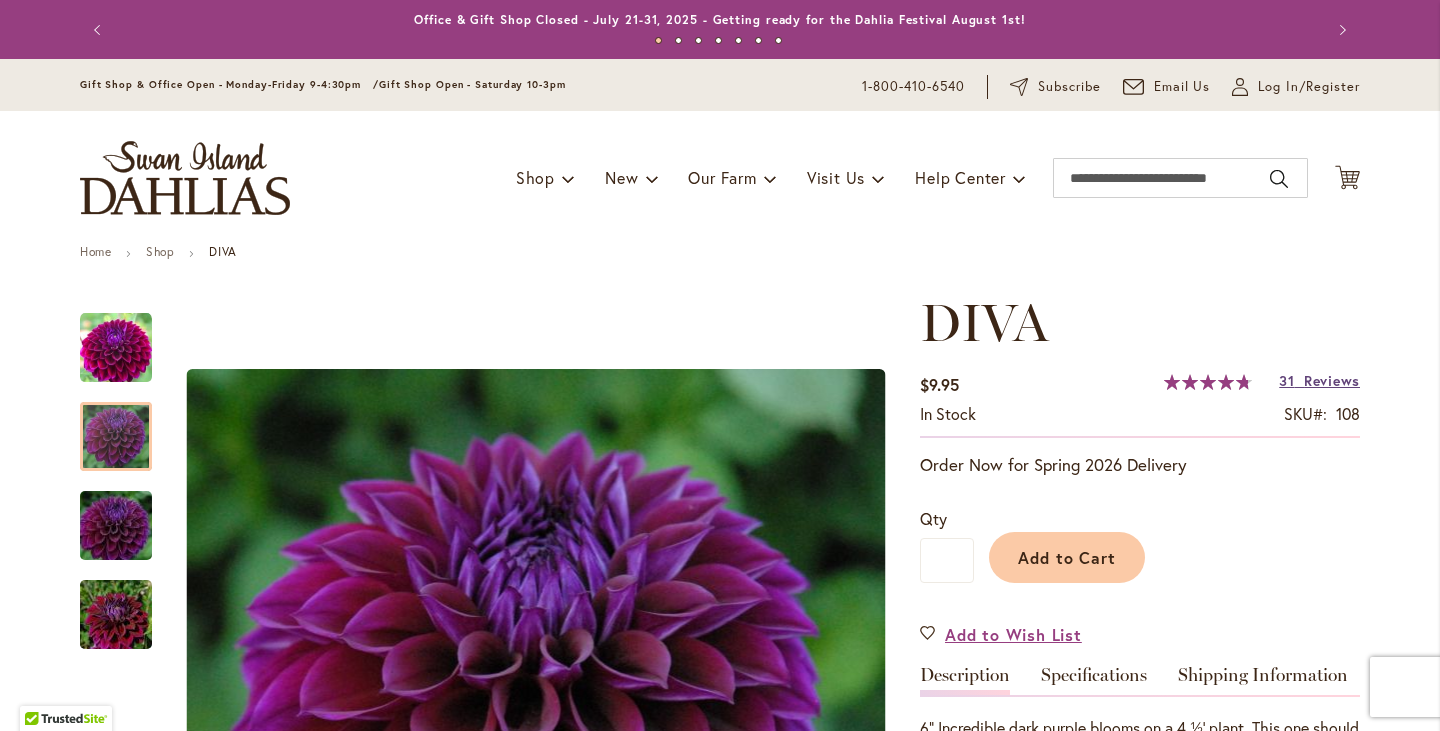 click on "Reviews" at bounding box center [1332, 380] 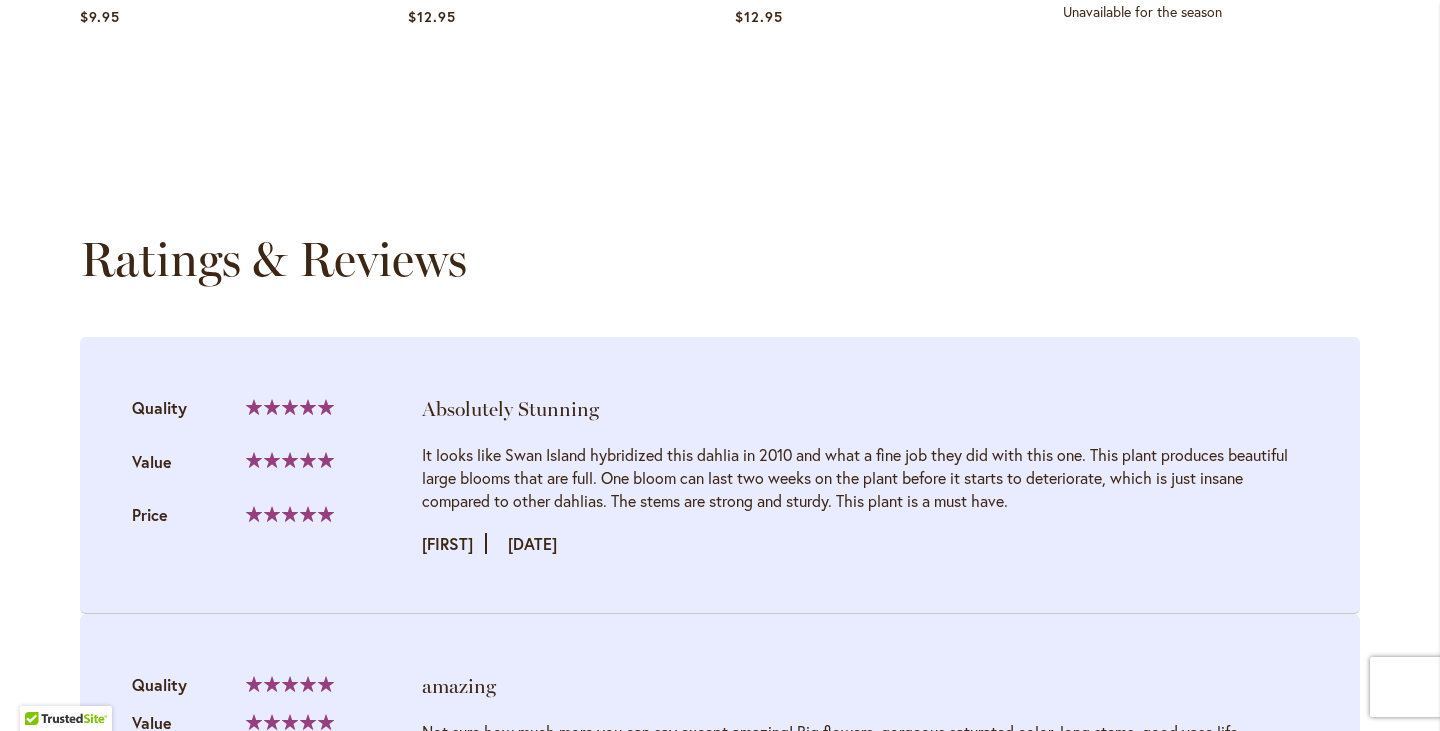 scroll, scrollTop: 2045, scrollLeft: 0, axis: vertical 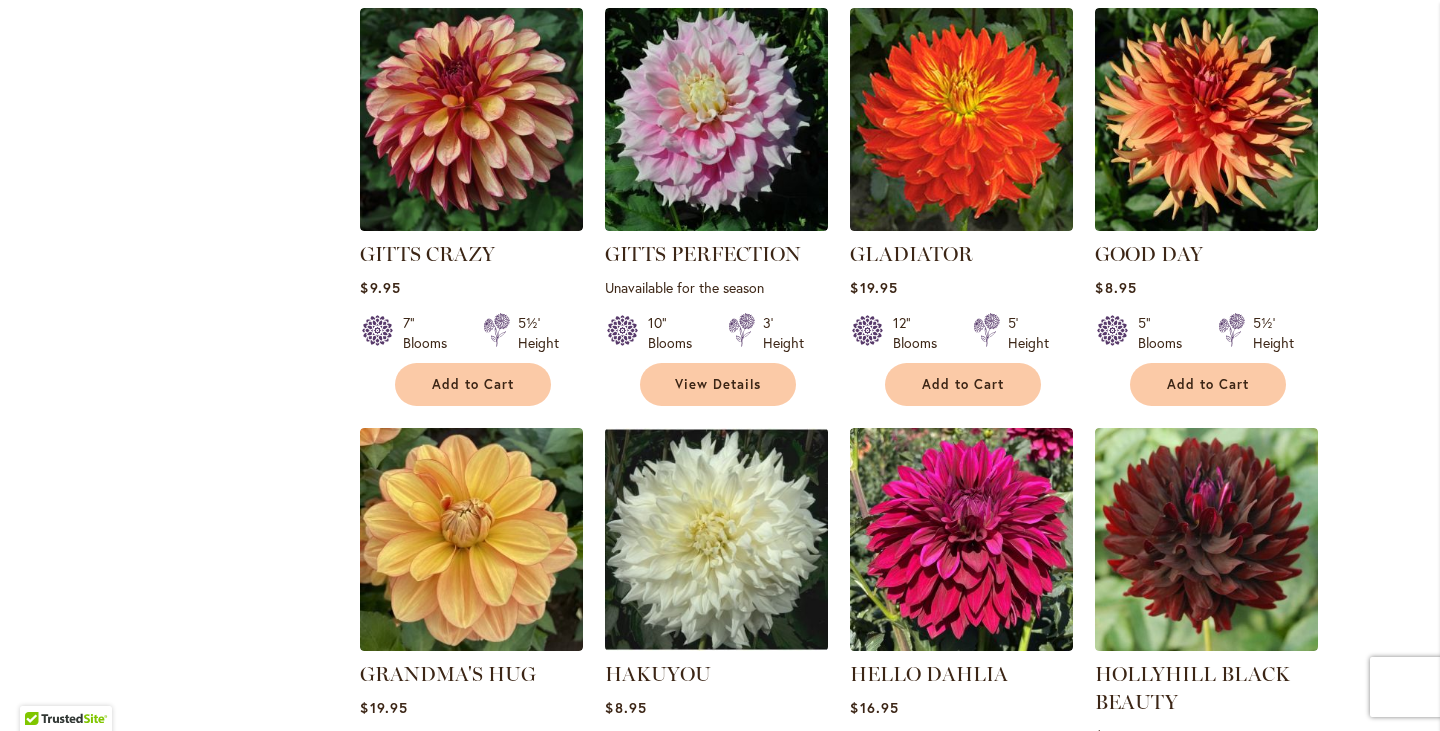 click on "Skip to Content
Gift Shop & Office Open - Monday-Friday 9-4:30pm   /    Gift Shop Open - Saturday 10-3pm
1-800-410-6540
Subscribe
Email Us
My Account
Log In/Register
Toggle Nav
Shop
Dahlia Tubers
Collections
Fresh Cut Dahlias" at bounding box center (720, -929) 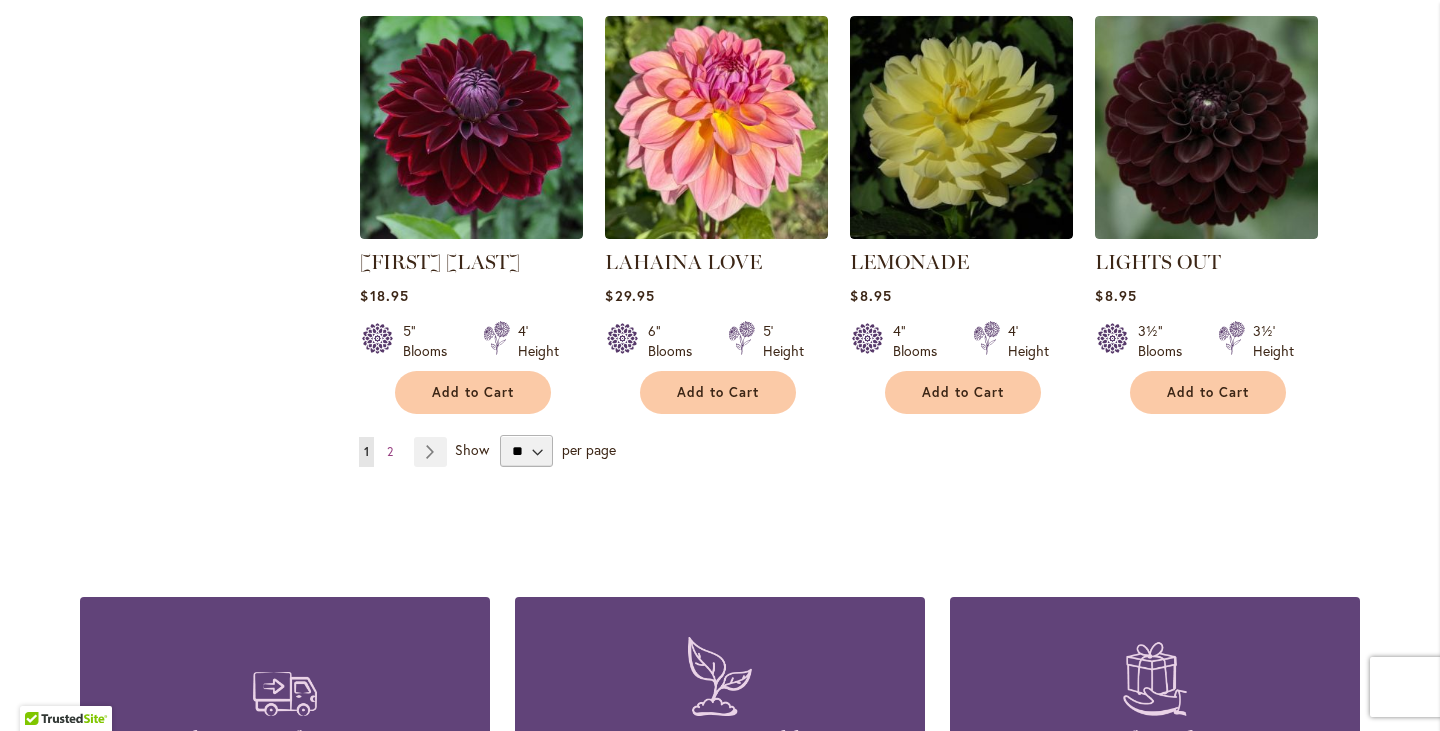 scroll, scrollTop: 6869, scrollLeft: 0, axis: vertical 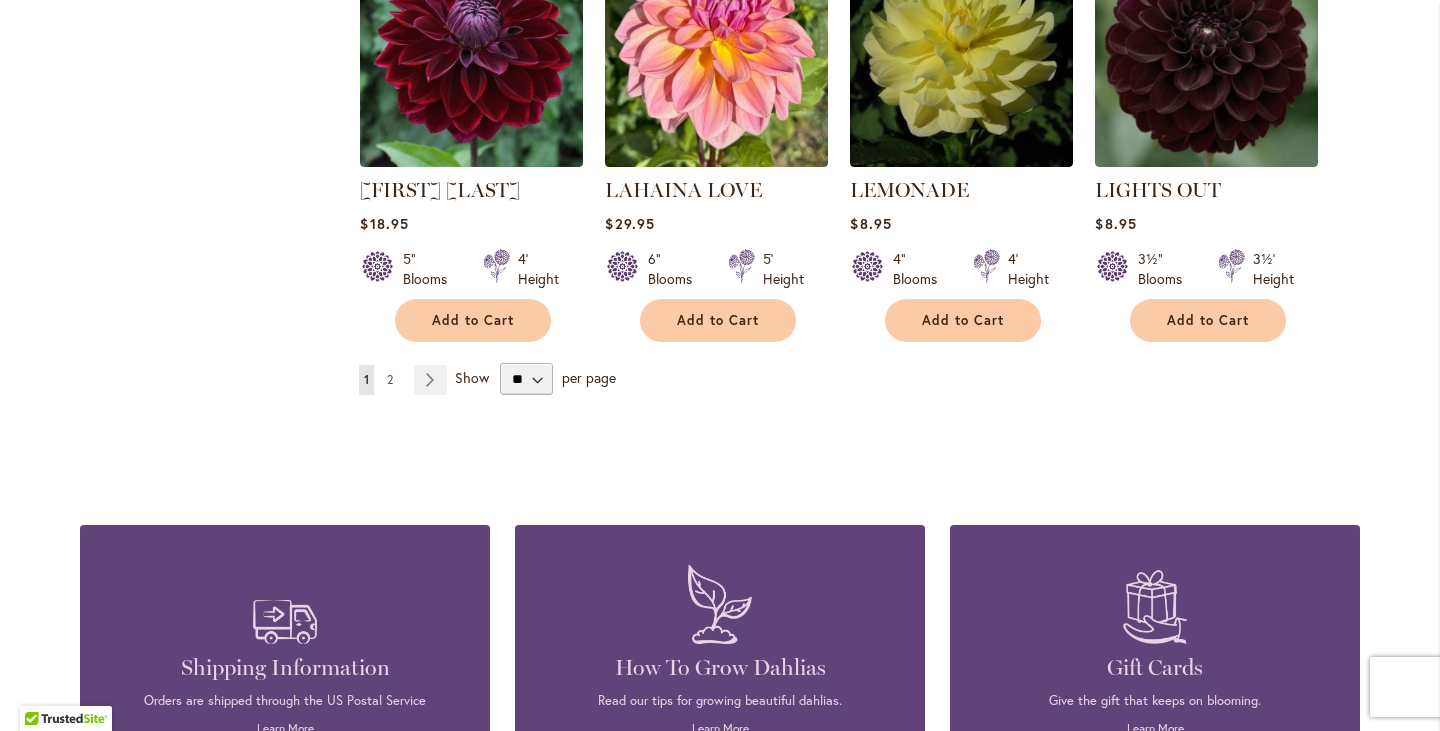 click on "2" at bounding box center [390, 379] 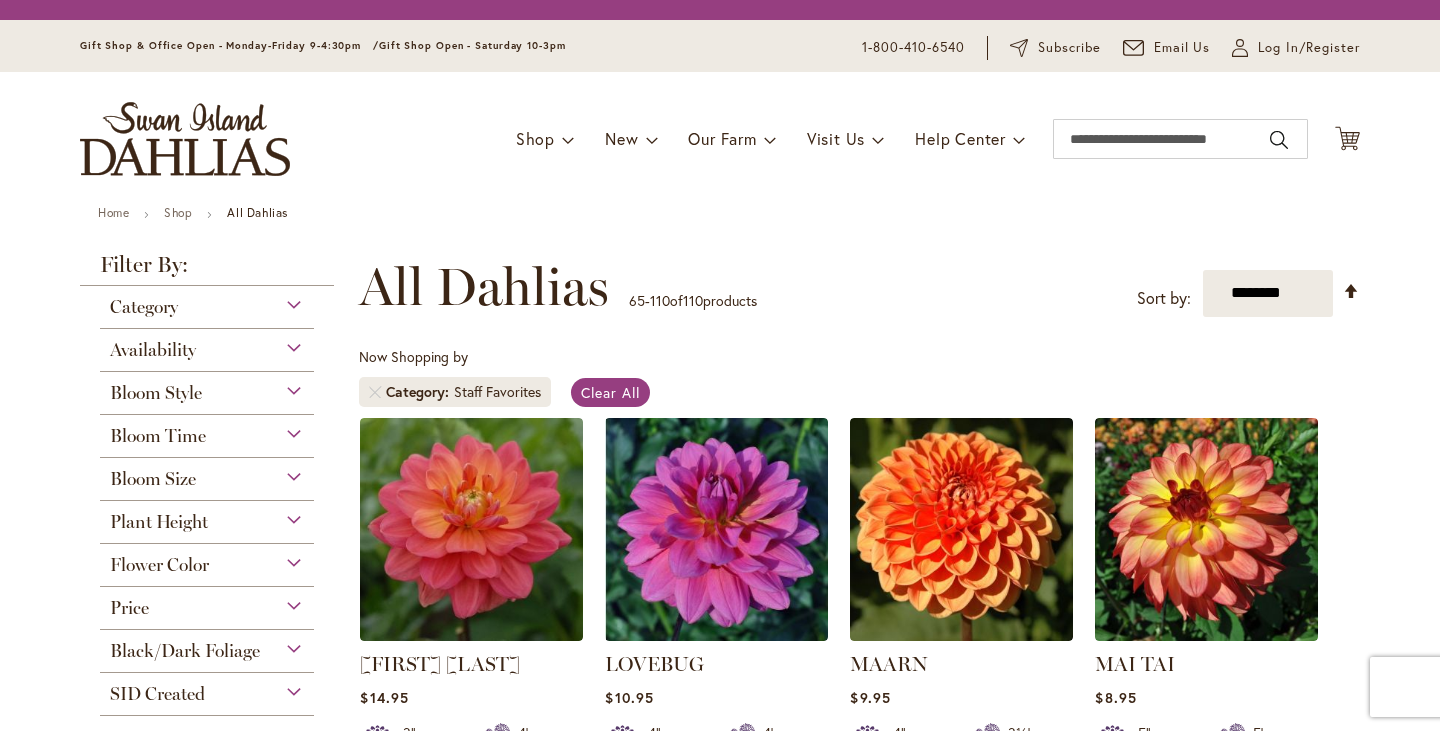 scroll, scrollTop: 0, scrollLeft: 0, axis: both 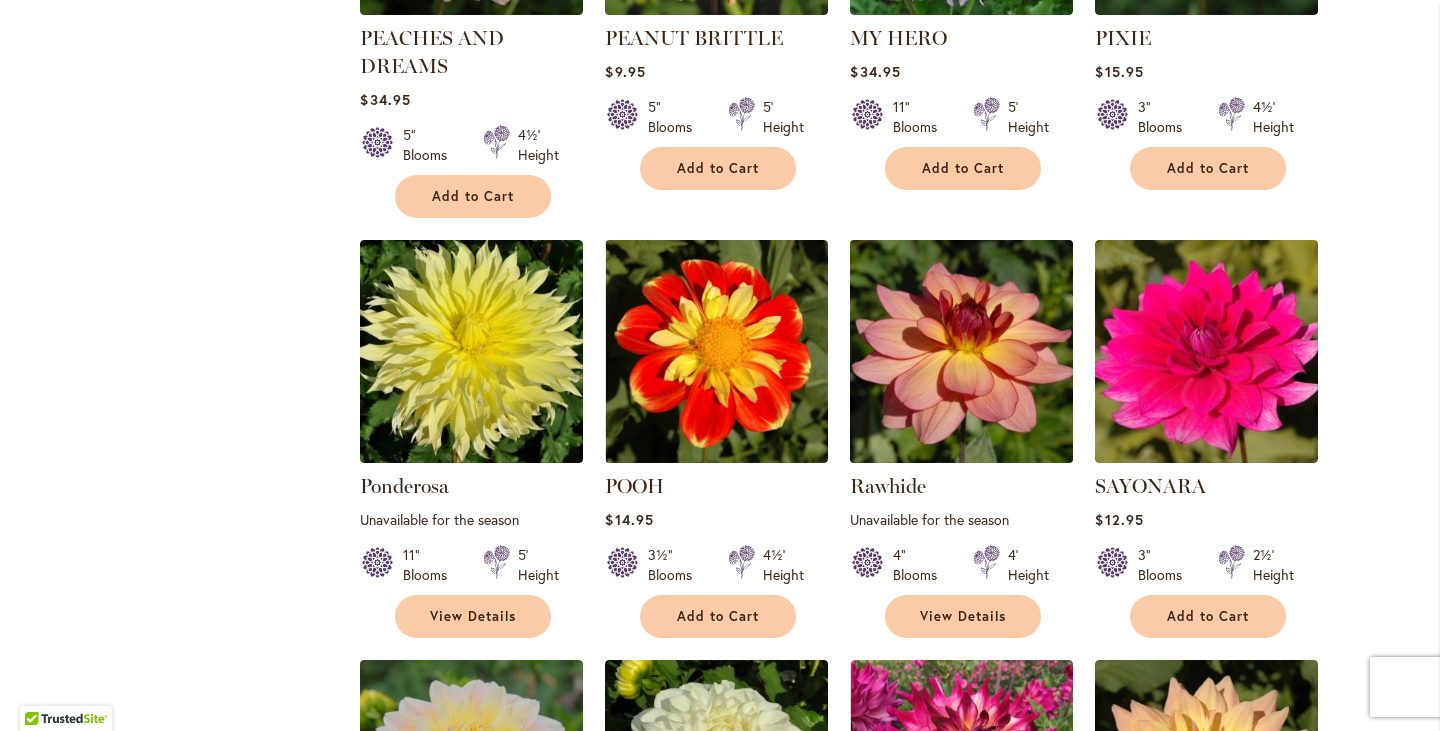 click at bounding box center [962, 351] 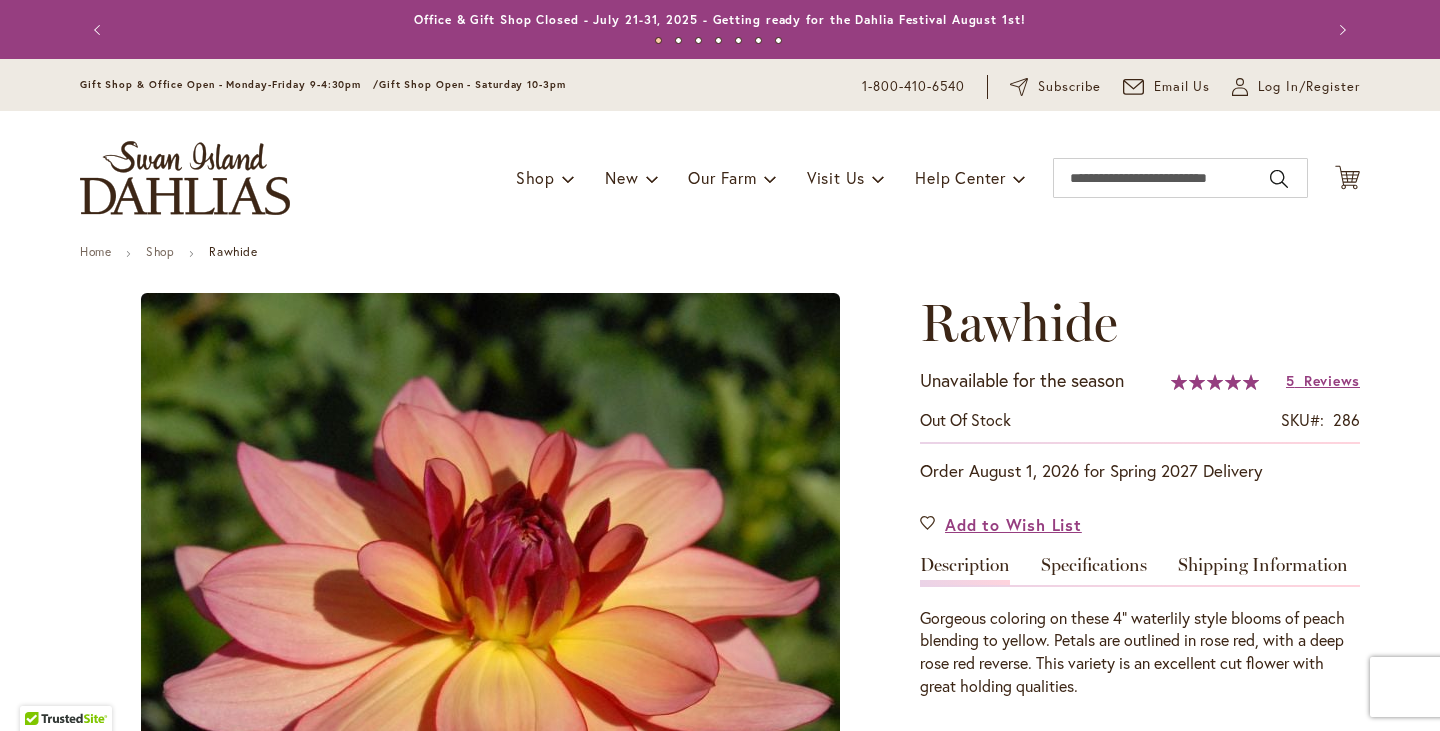 scroll, scrollTop: 0, scrollLeft: 0, axis: both 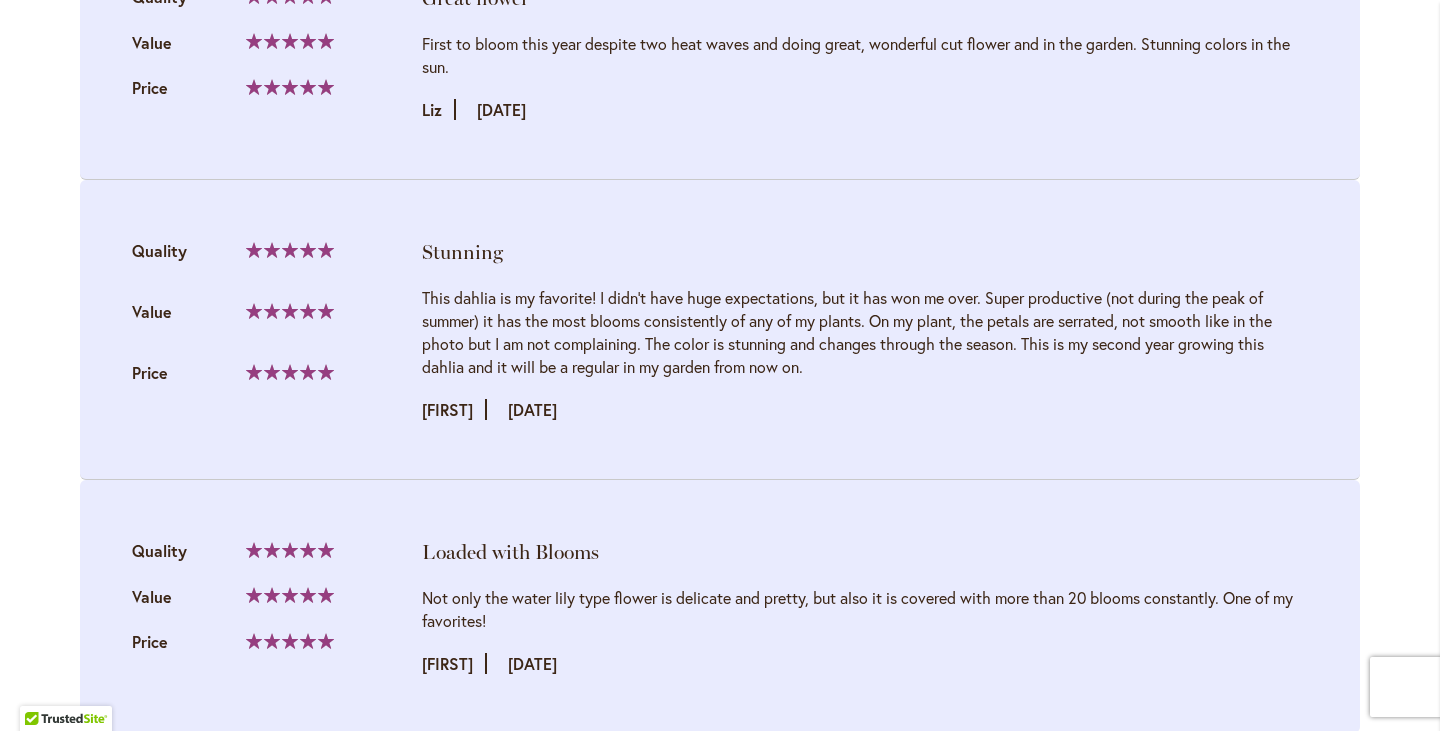 click on "Stunning
Quality
100%
Value Price" at bounding box center [720, 330] 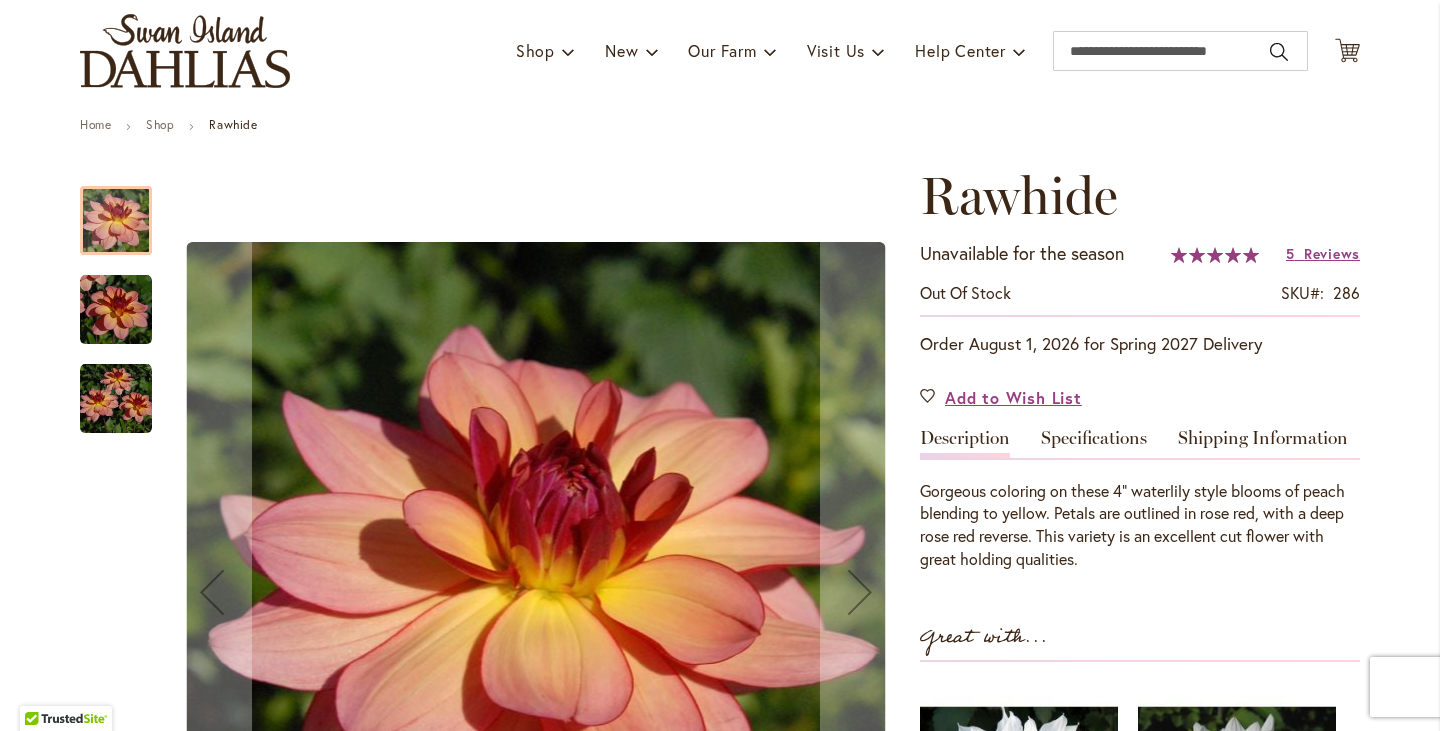 scroll, scrollTop: 134, scrollLeft: 0, axis: vertical 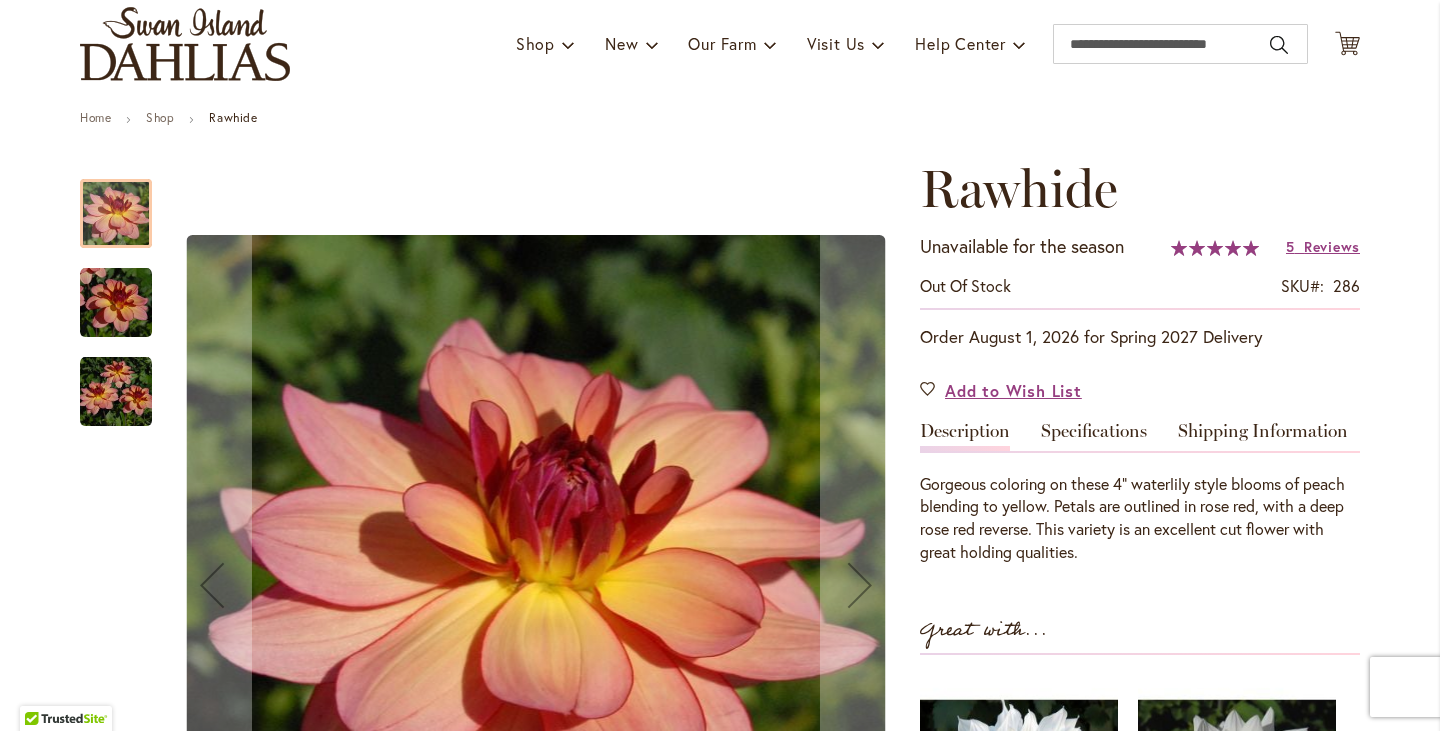 click at bounding box center (116, 392) 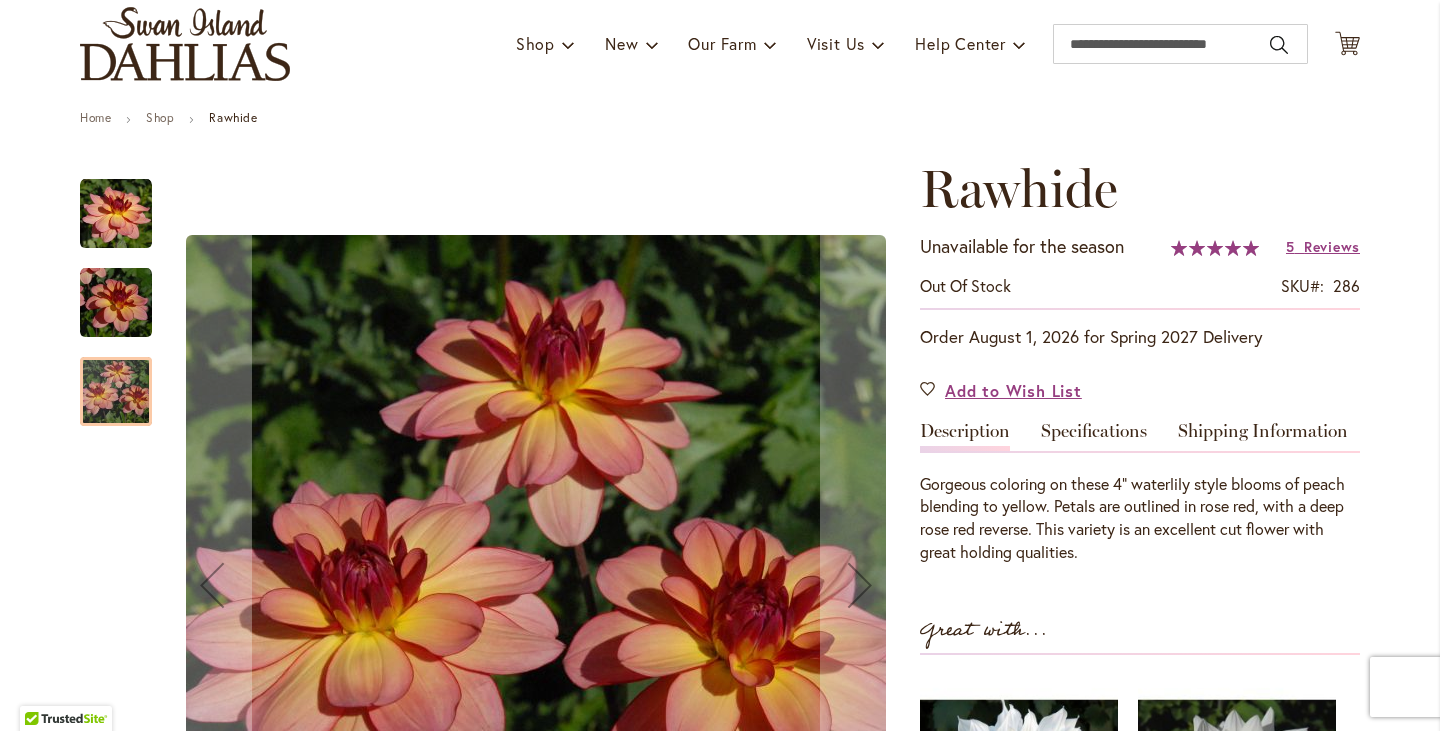 scroll, scrollTop: 773, scrollLeft: 0, axis: vertical 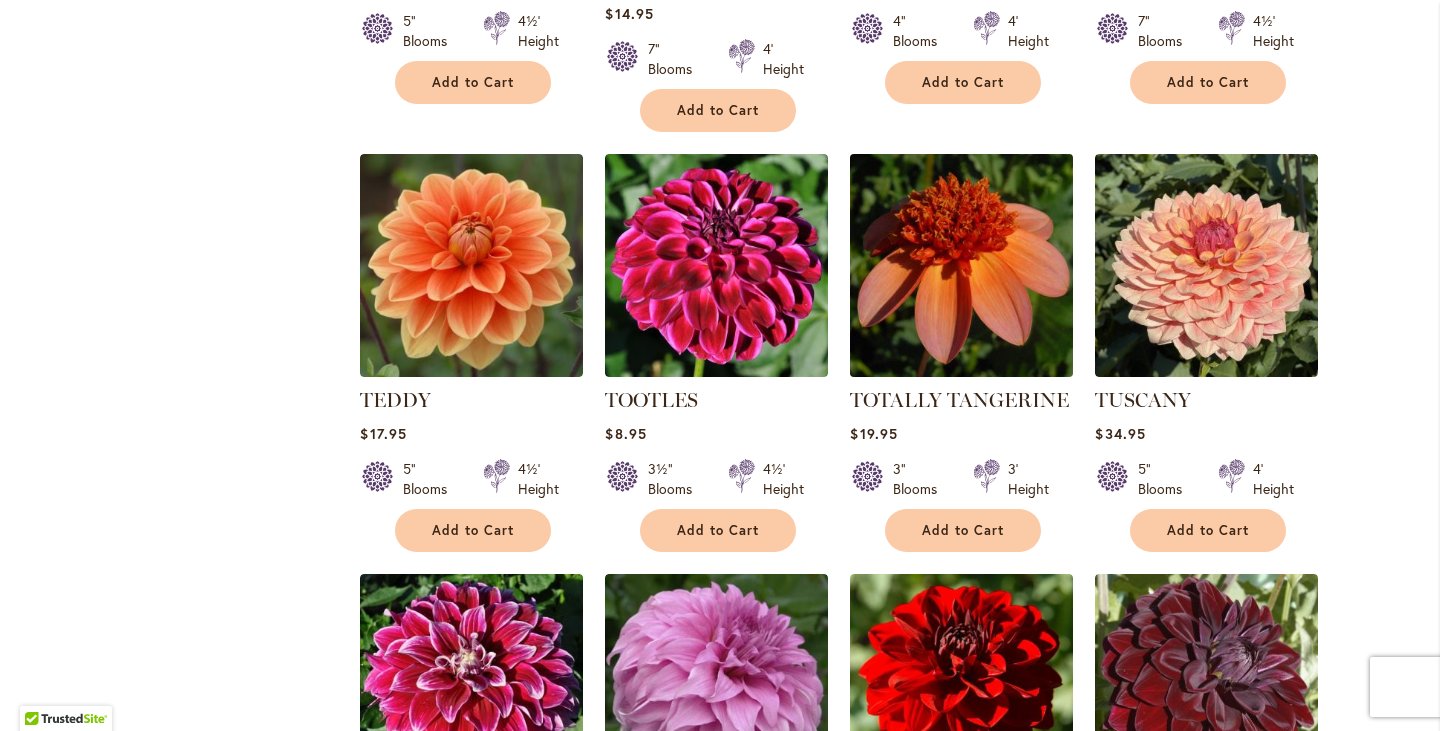 click at bounding box center (962, 265) 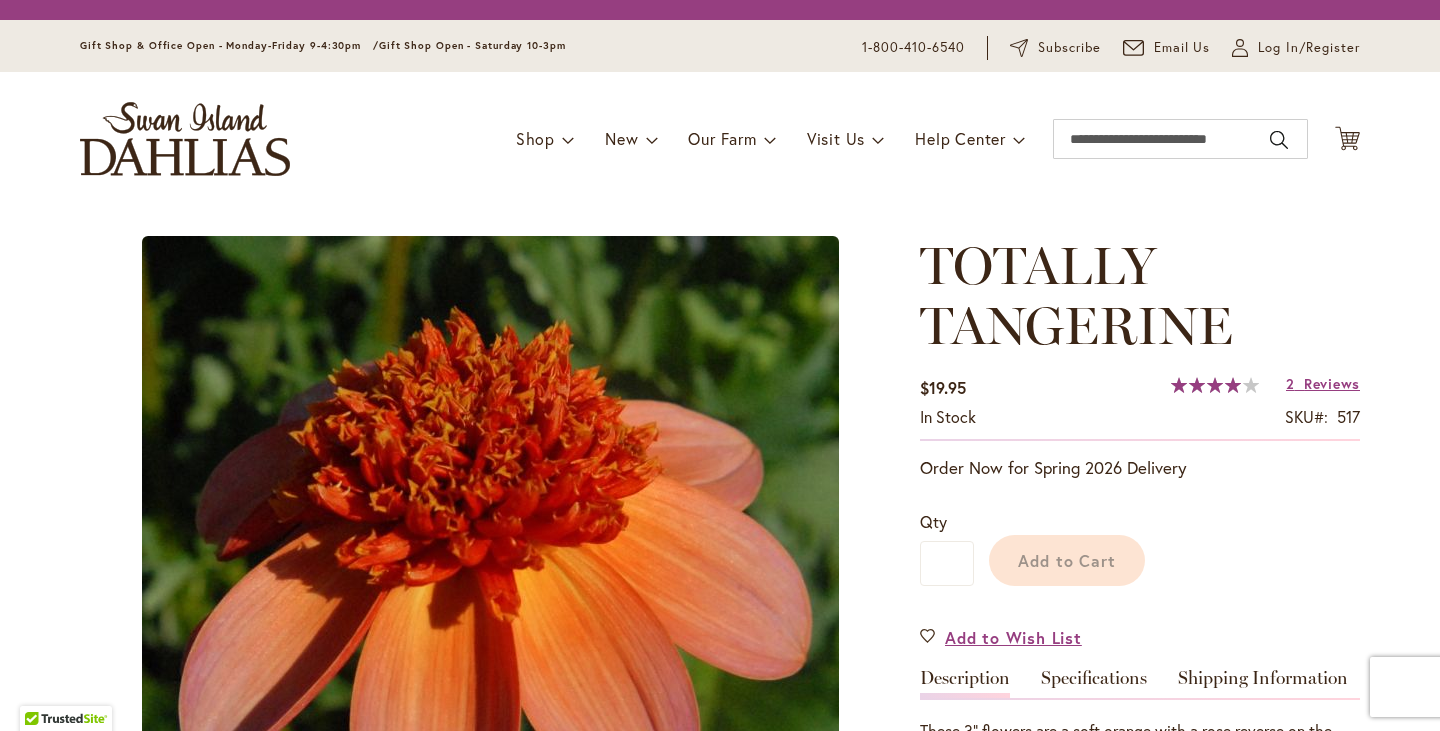 scroll, scrollTop: 0, scrollLeft: 0, axis: both 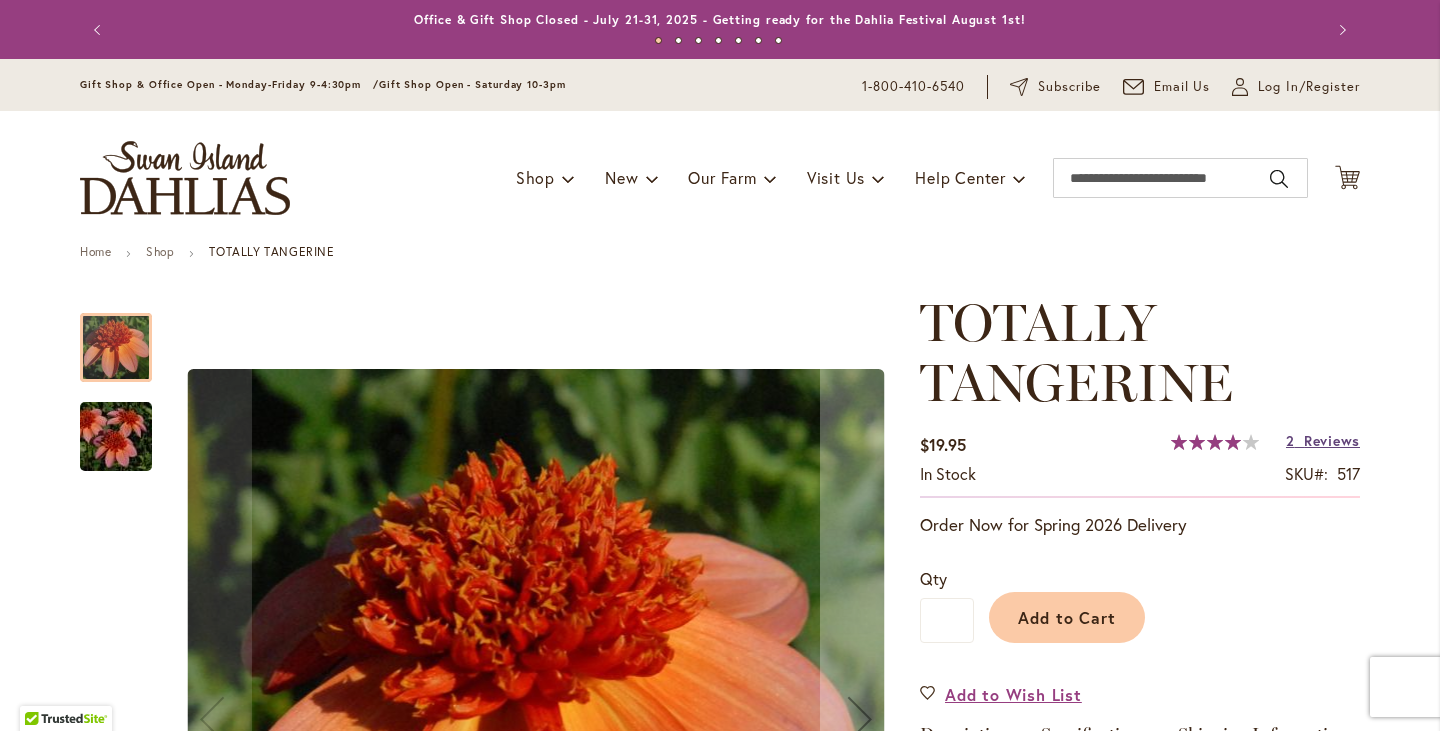 click on "2
Reviews" at bounding box center [1323, 440] 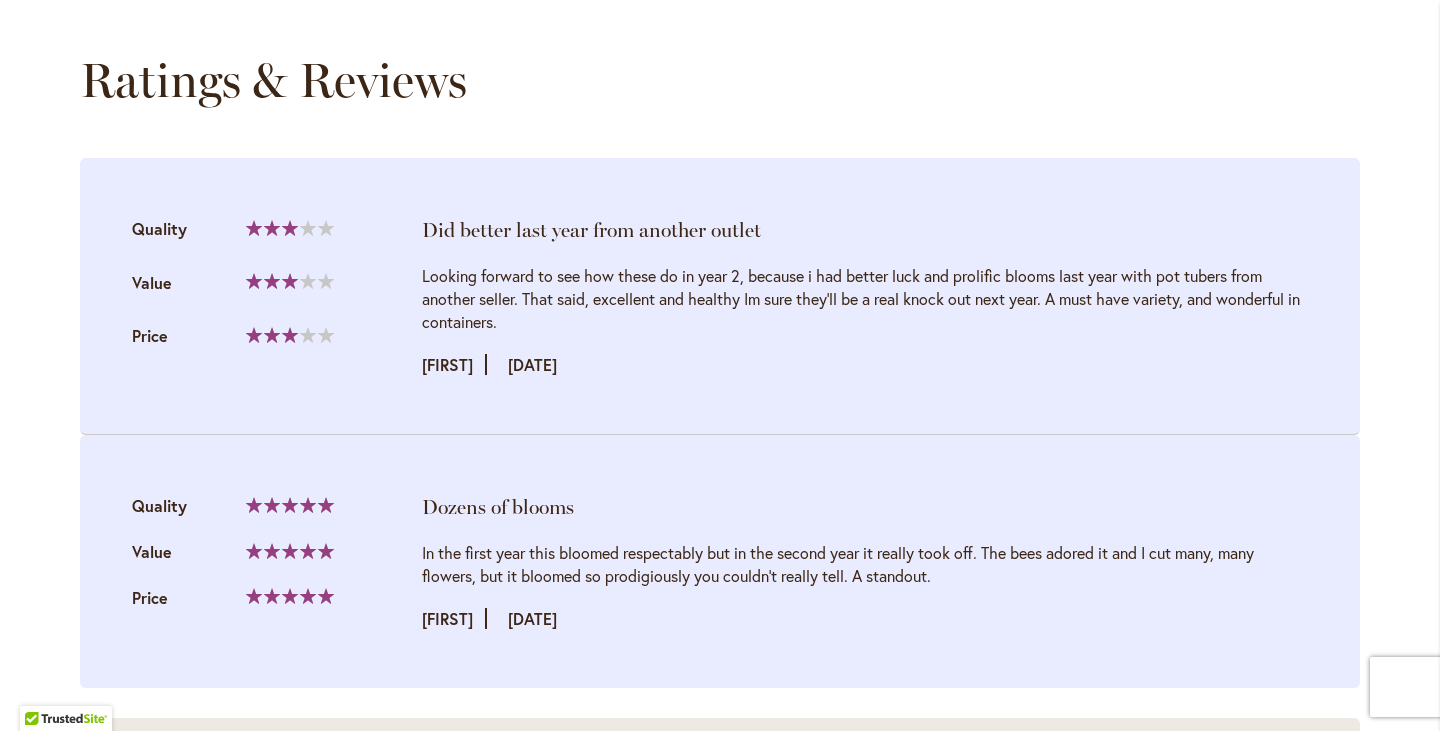 scroll, scrollTop: 2083, scrollLeft: 0, axis: vertical 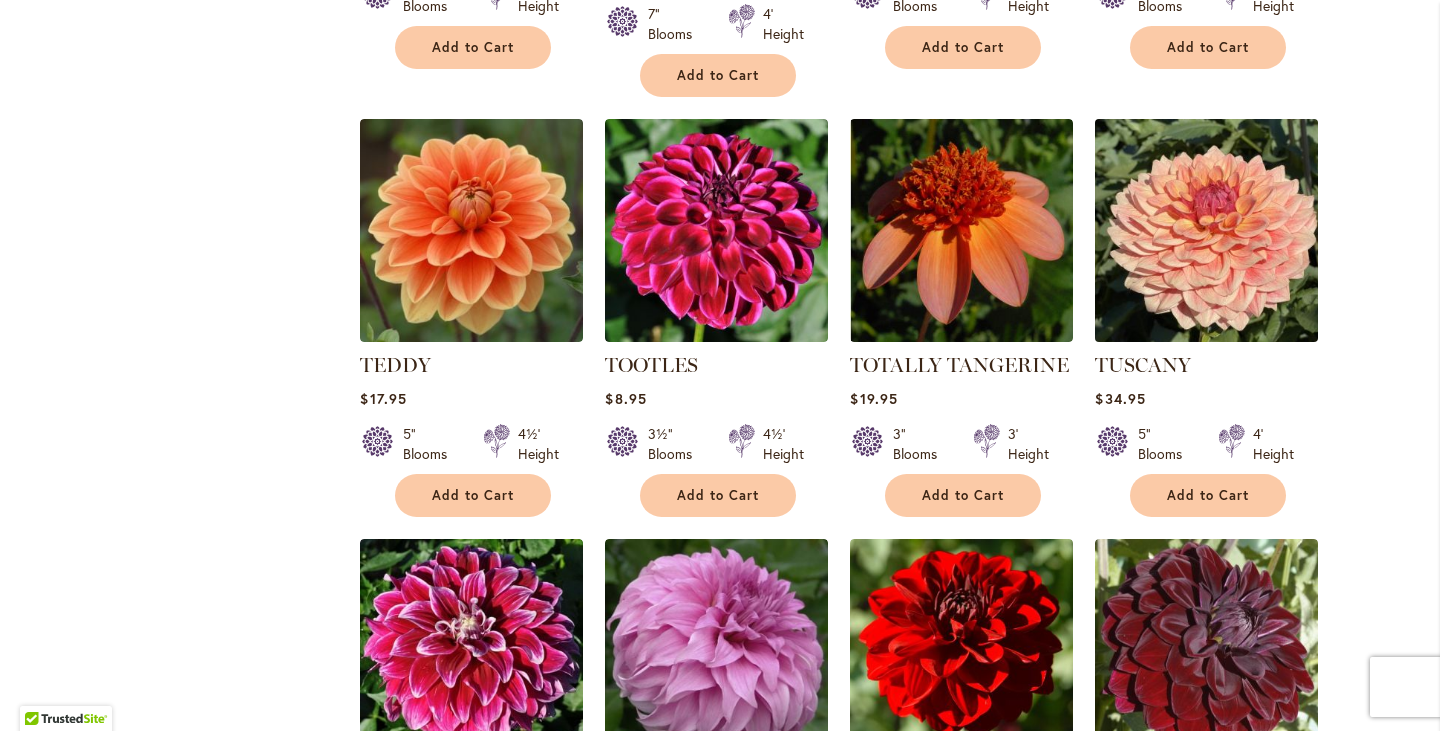 click at bounding box center [1207, 230] 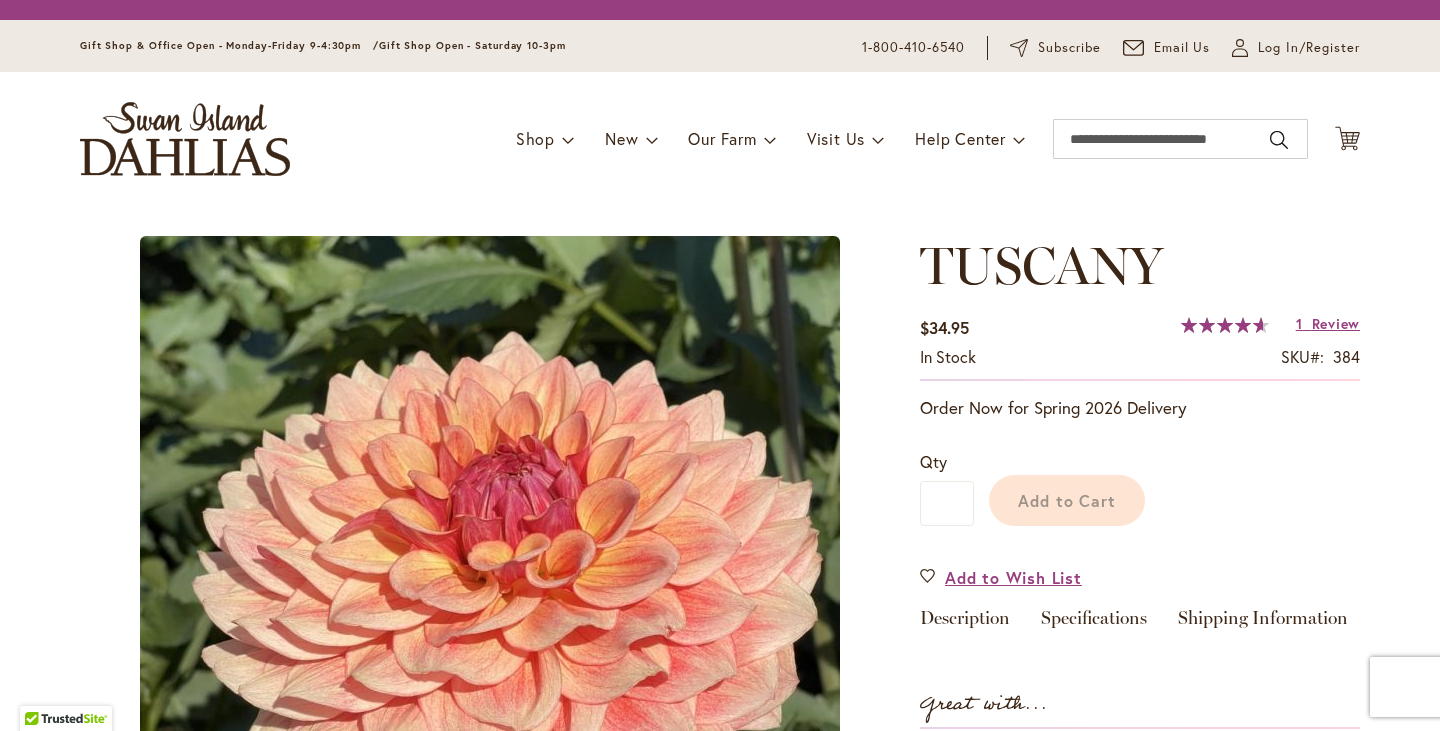 scroll, scrollTop: 0, scrollLeft: 0, axis: both 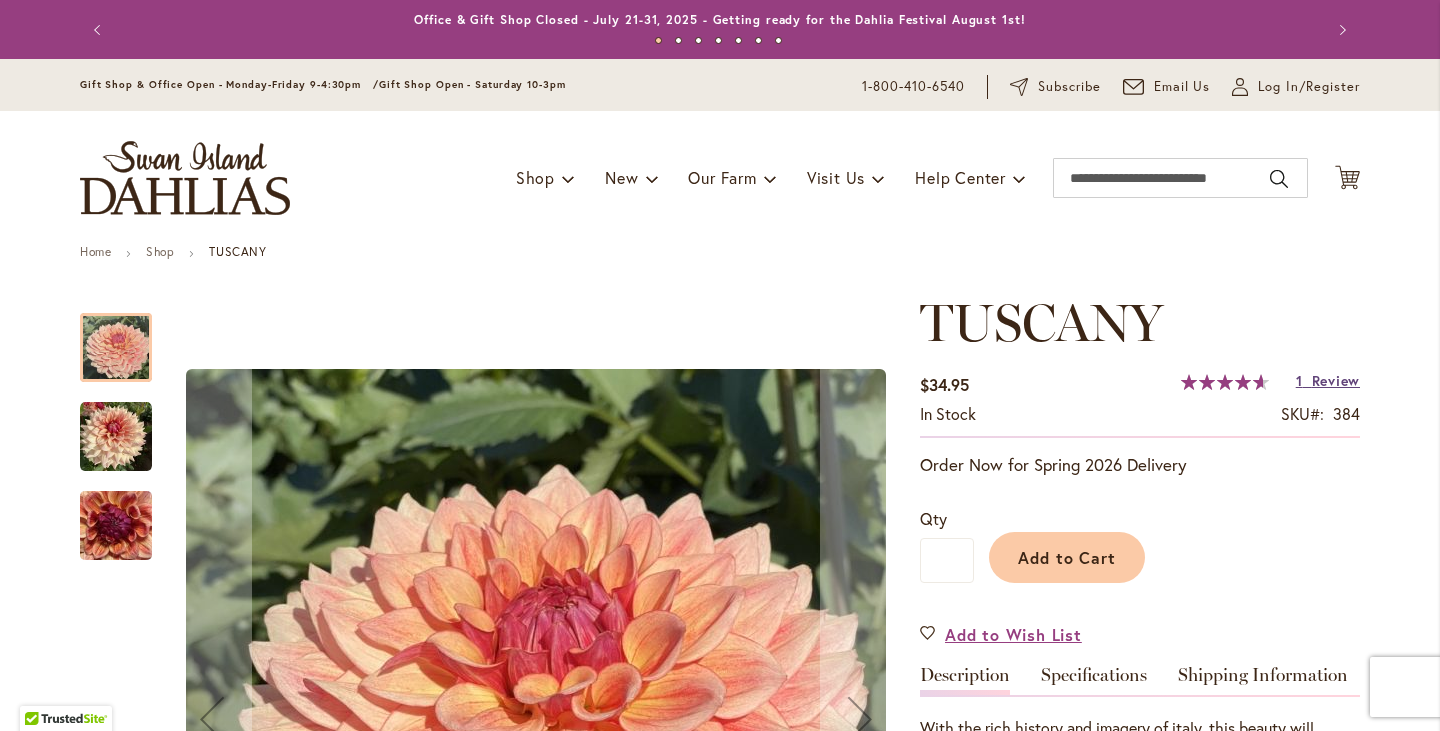click on "Review" at bounding box center [1336, 380] 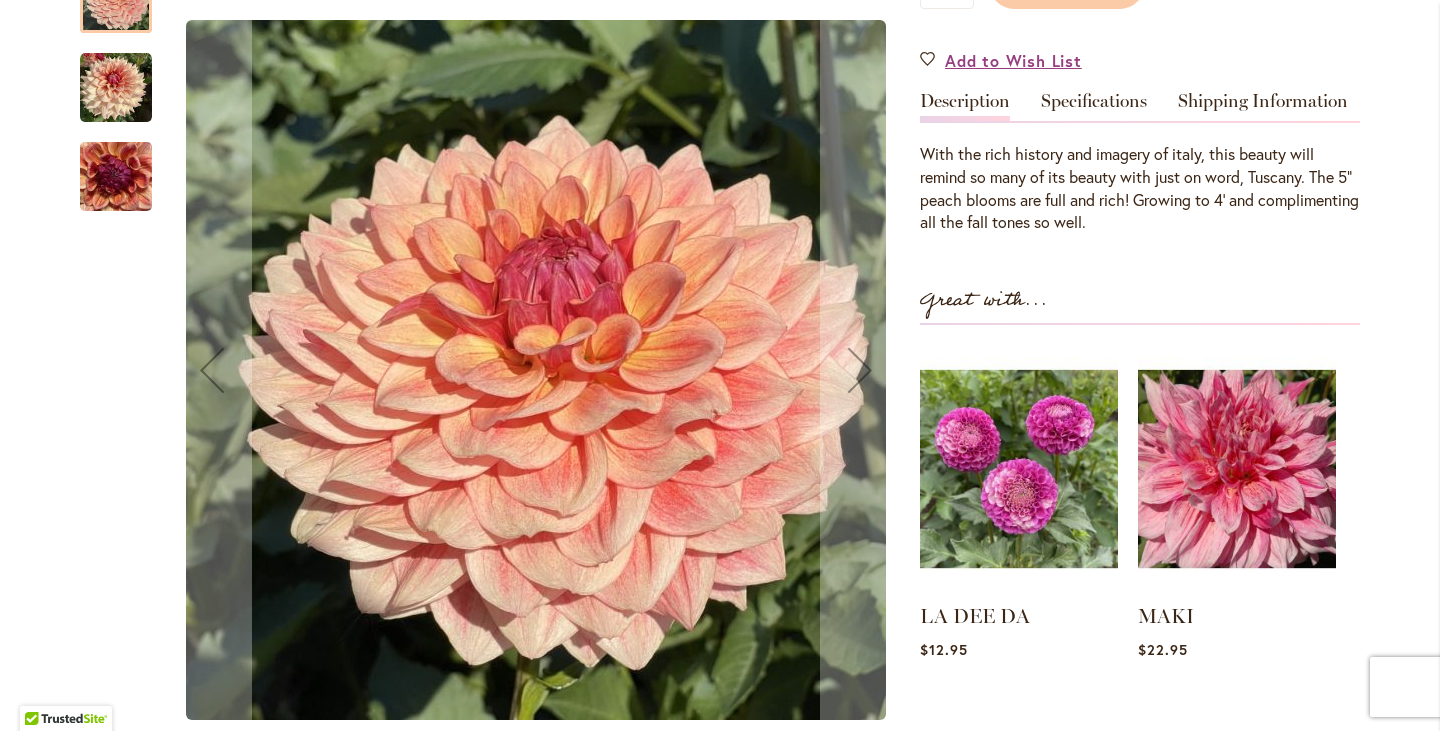 scroll, scrollTop: 569, scrollLeft: 0, axis: vertical 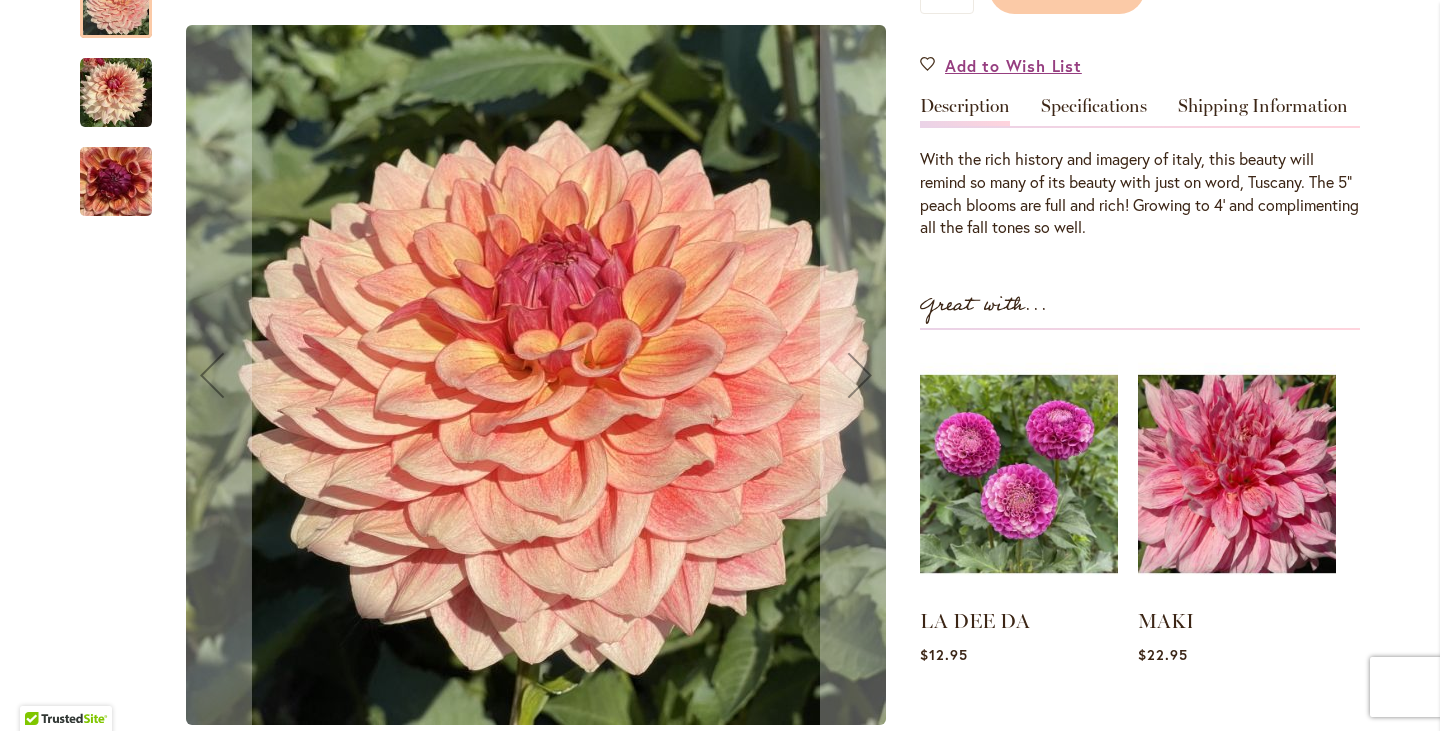 click at bounding box center [116, 182] 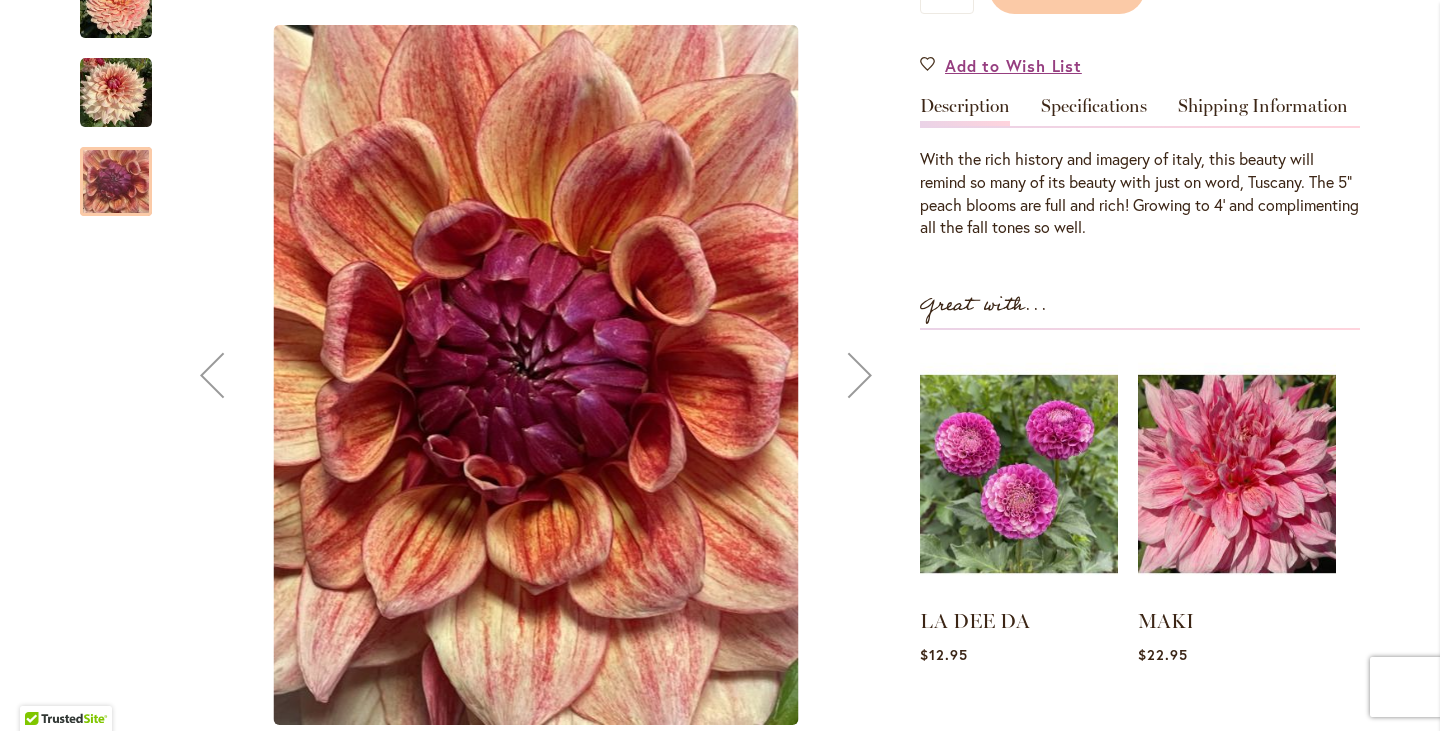 click at bounding box center [116, 92] 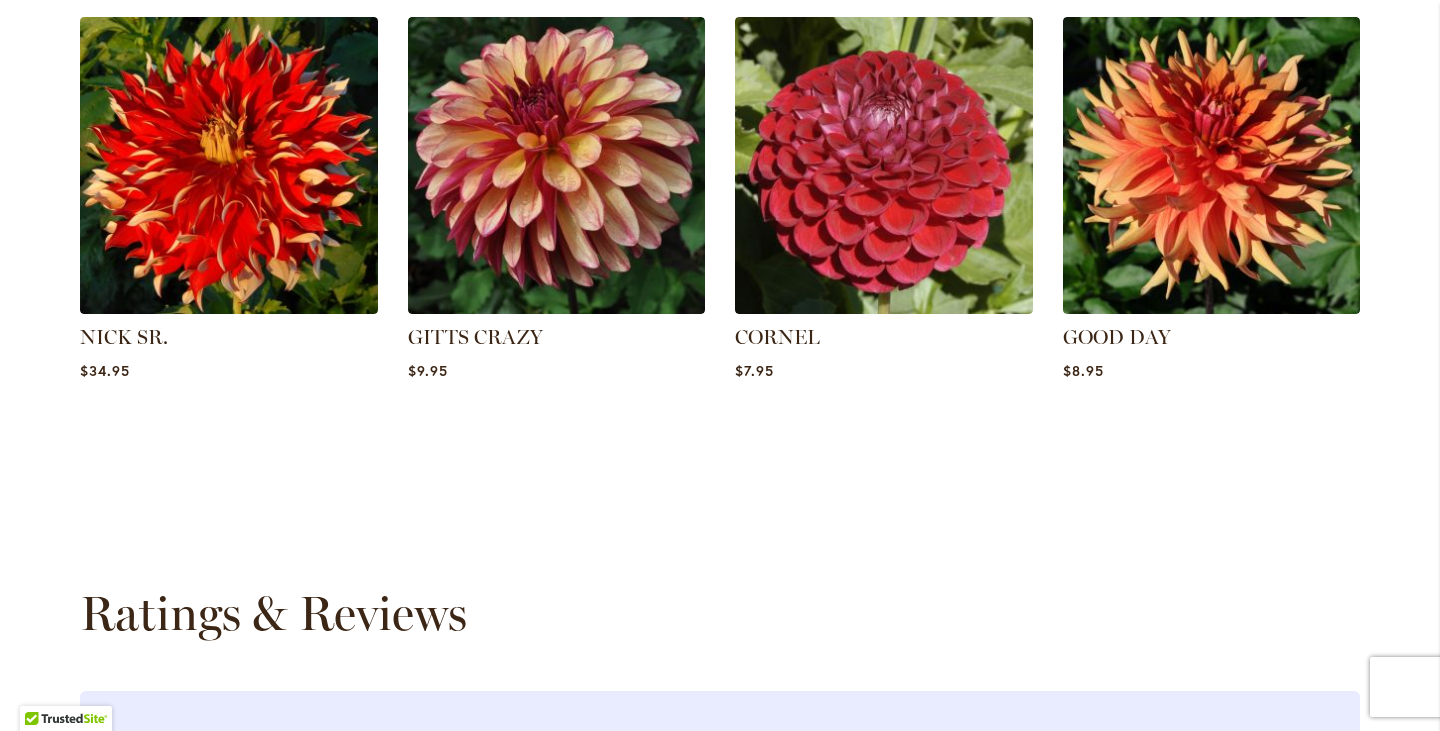 scroll, scrollTop: 1513, scrollLeft: 0, axis: vertical 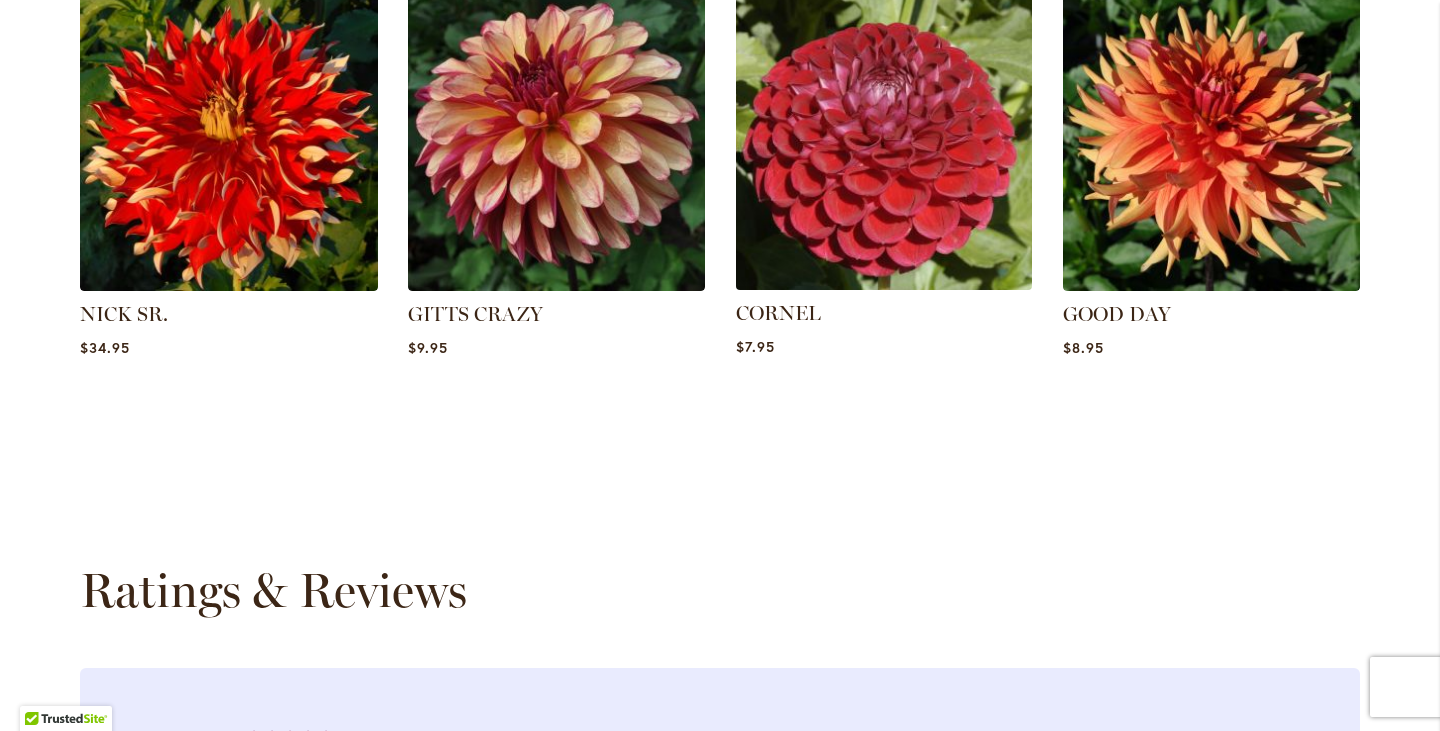 click at bounding box center (884, 142) 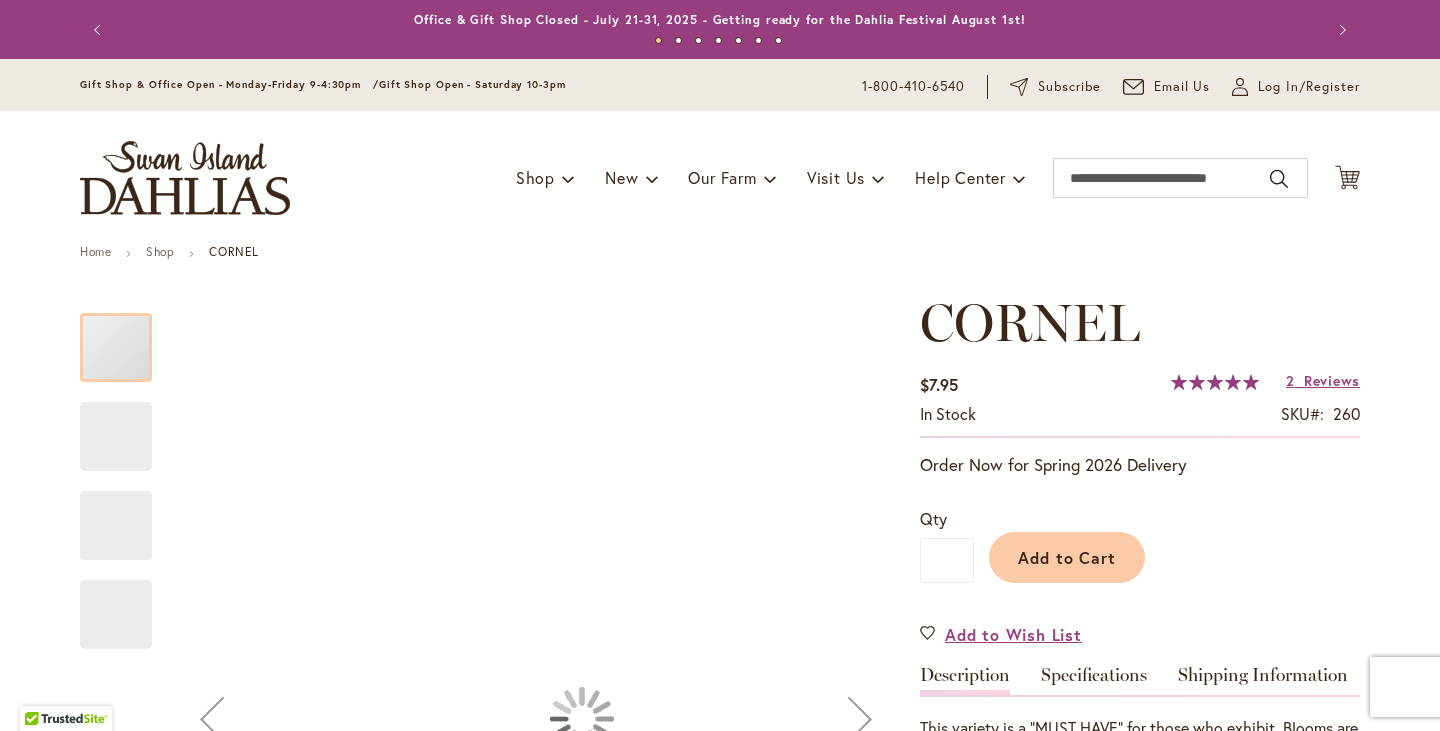 scroll, scrollTop: 0, scrollLeft: 0, axis: both 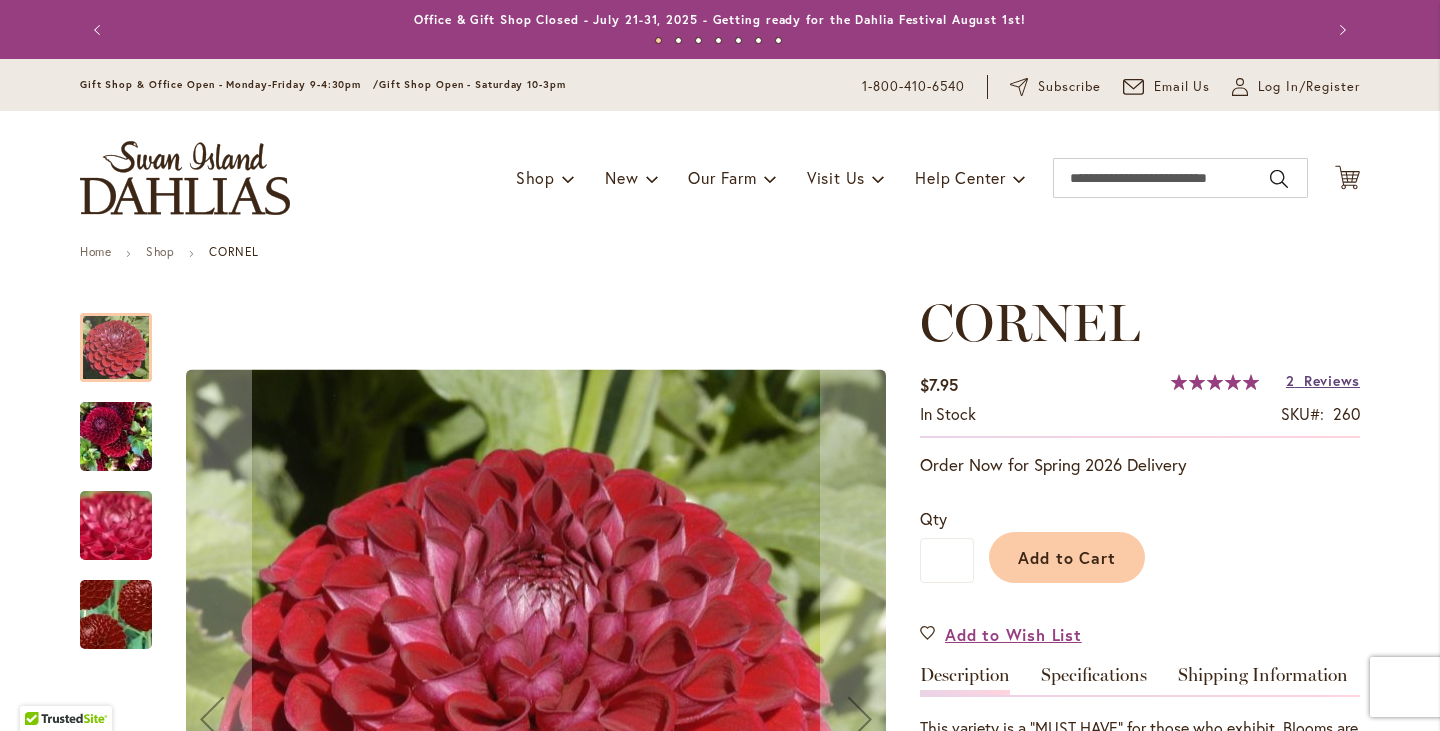 click on "Reviews" at bounding box center [1332, 380] 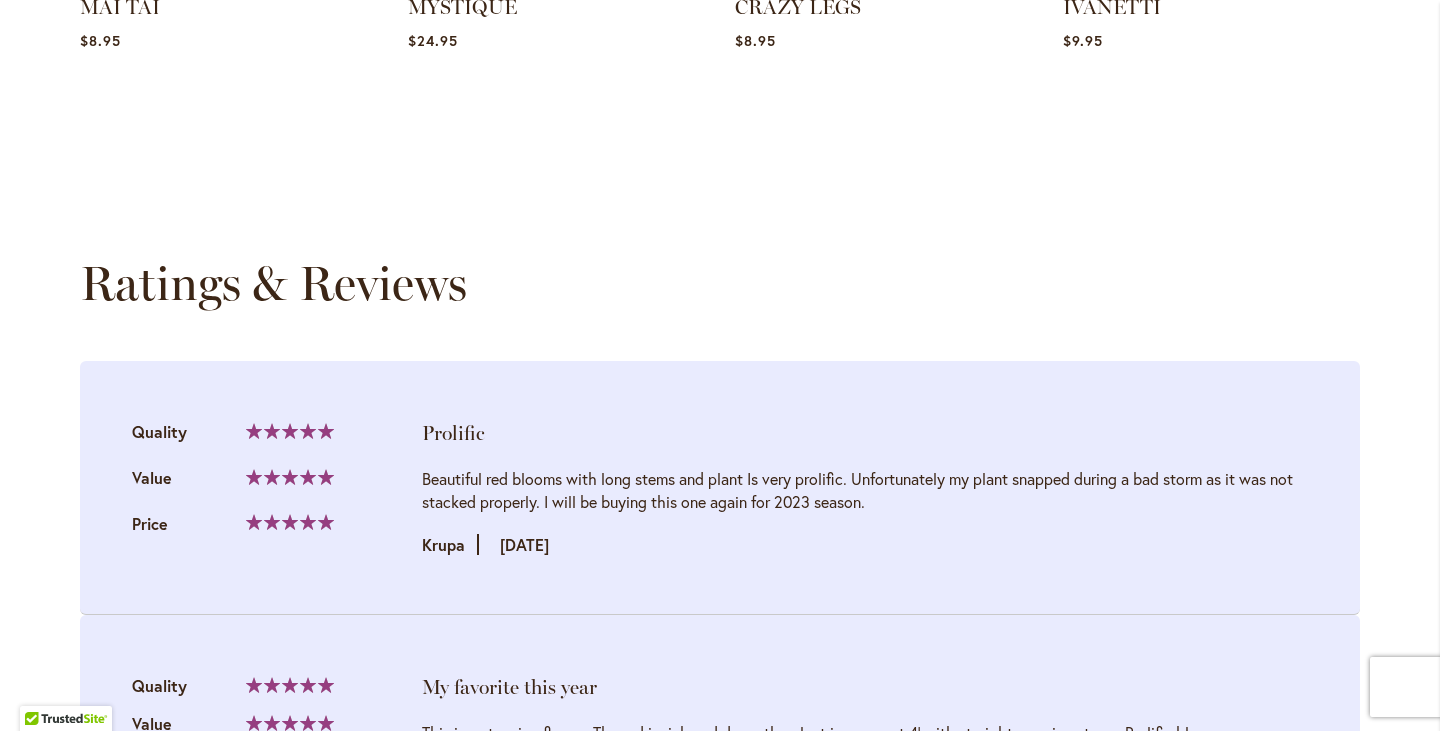 scroll, scrollTop: 2051, scrollLeft: 0, axis: vertical 